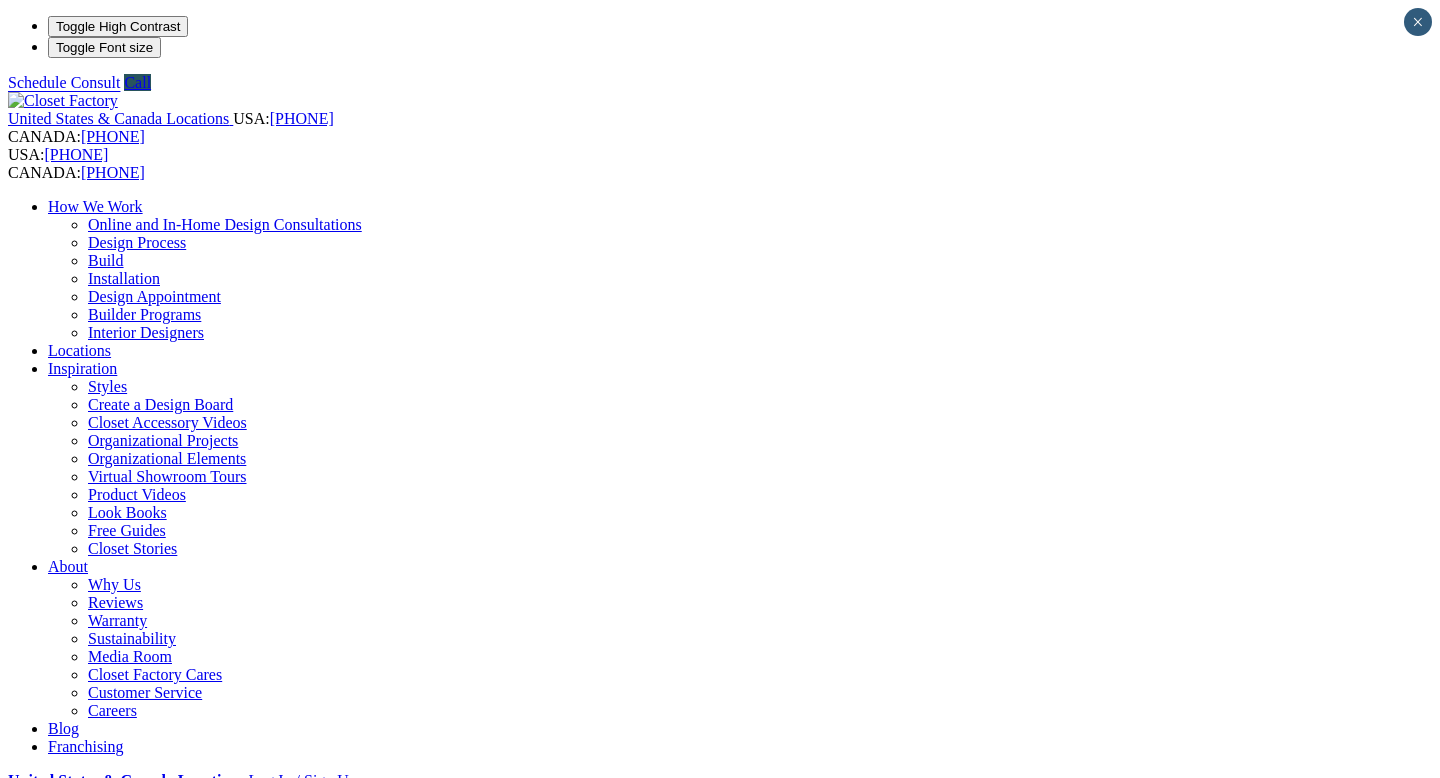 scroll, scrollTop: 0, scrollLeft: 0, axis: both 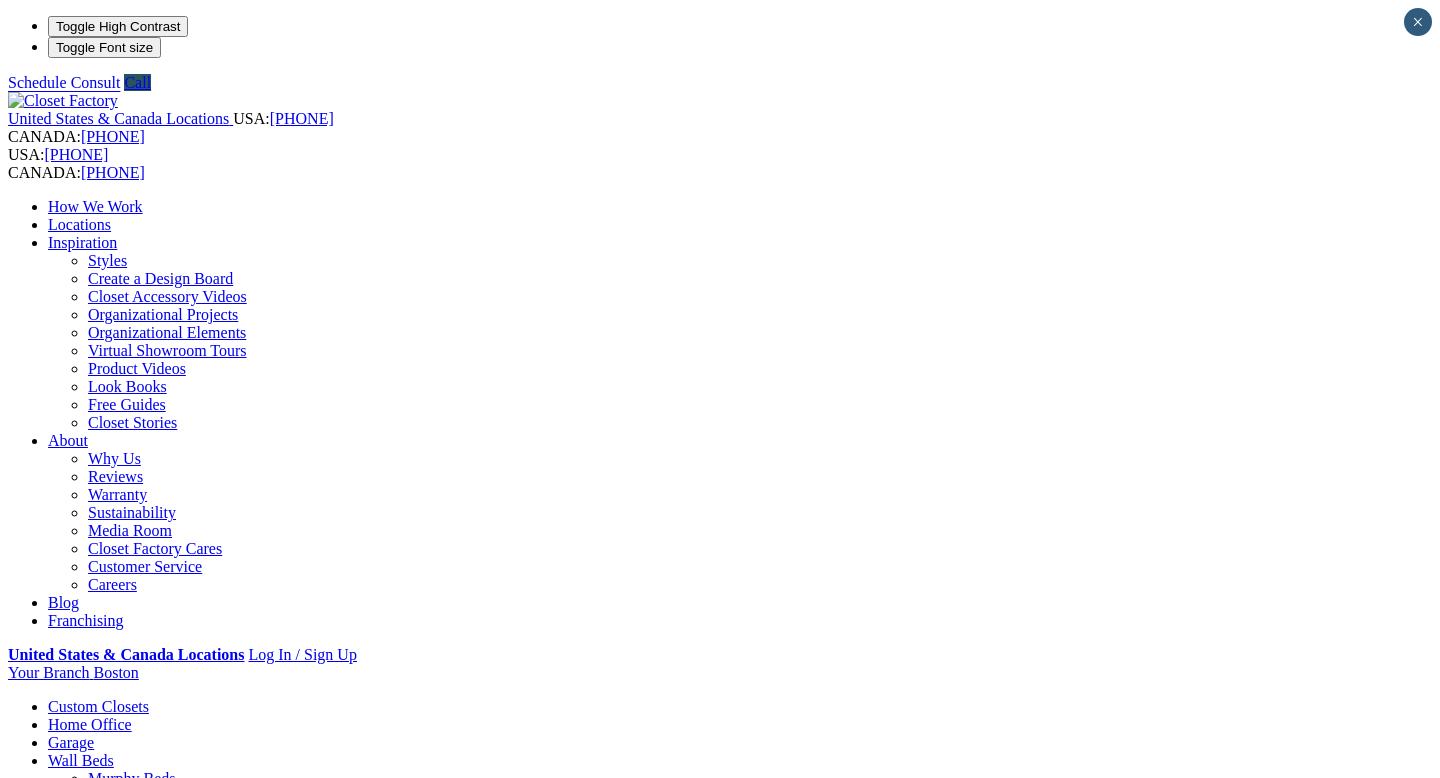 click on "Home Office" at bounding box center (90, 724) 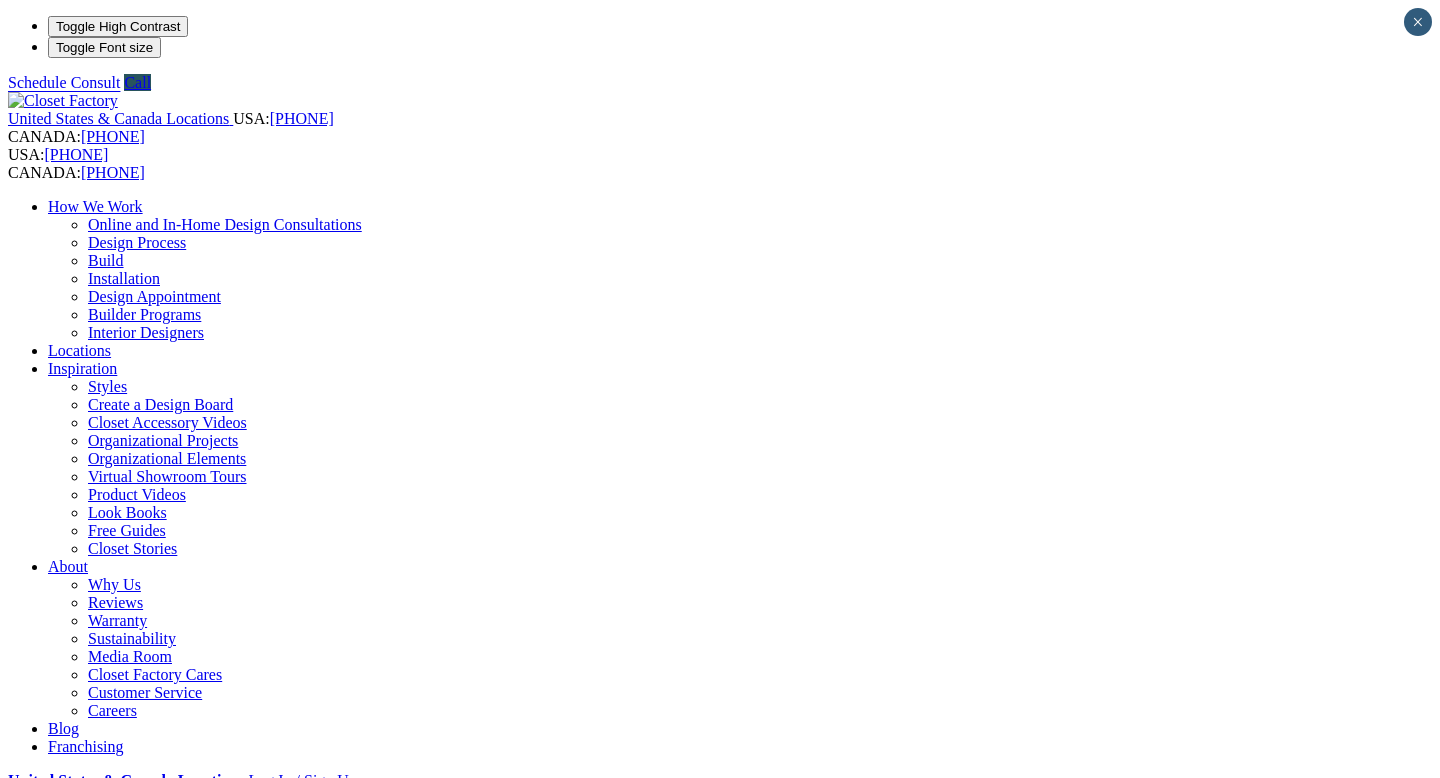 scroll, scrollTop: 0, scrollLeft: 0, axis: both 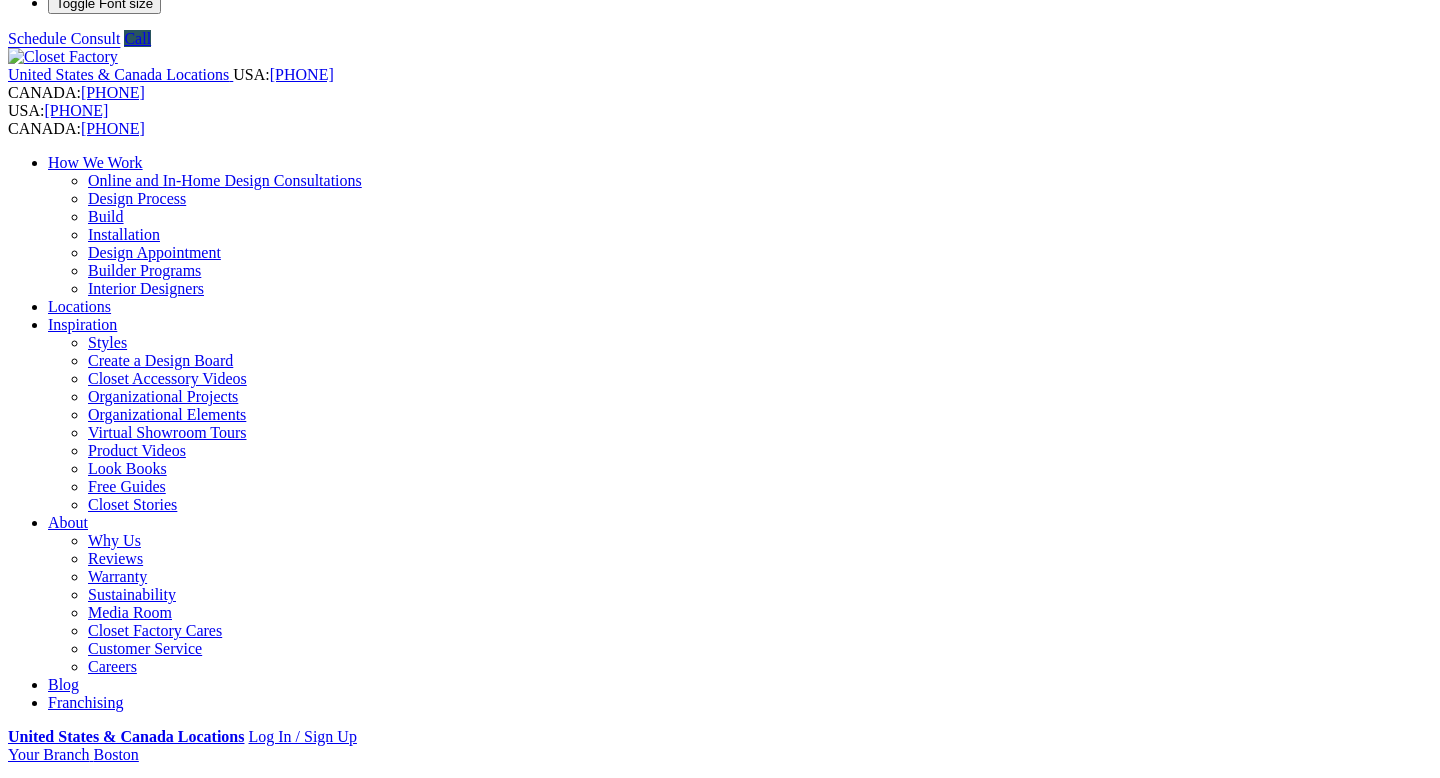 click on "Wall Units" at bounding box center [82, 1058] 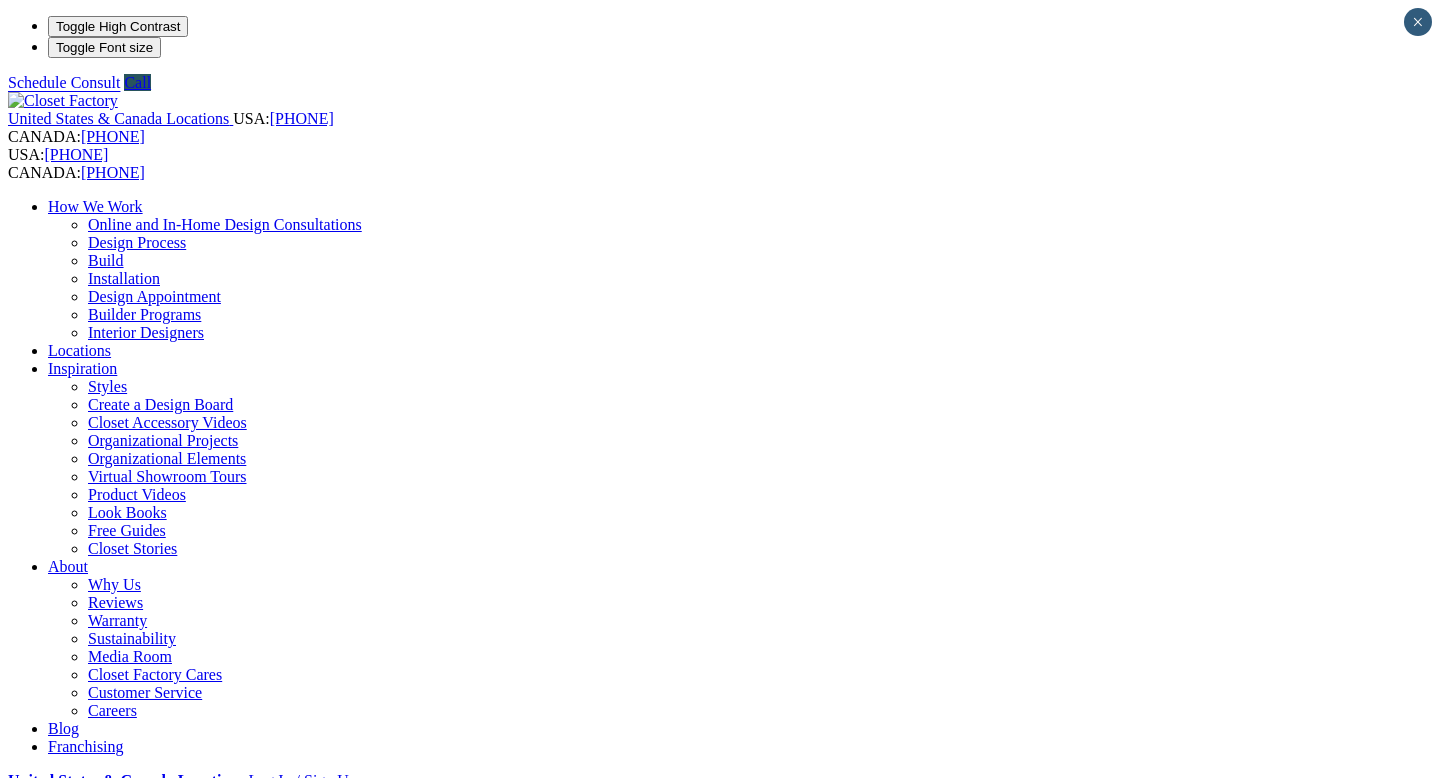 scroll, scrollTop: 0, scrollLeft: 0, axis: both 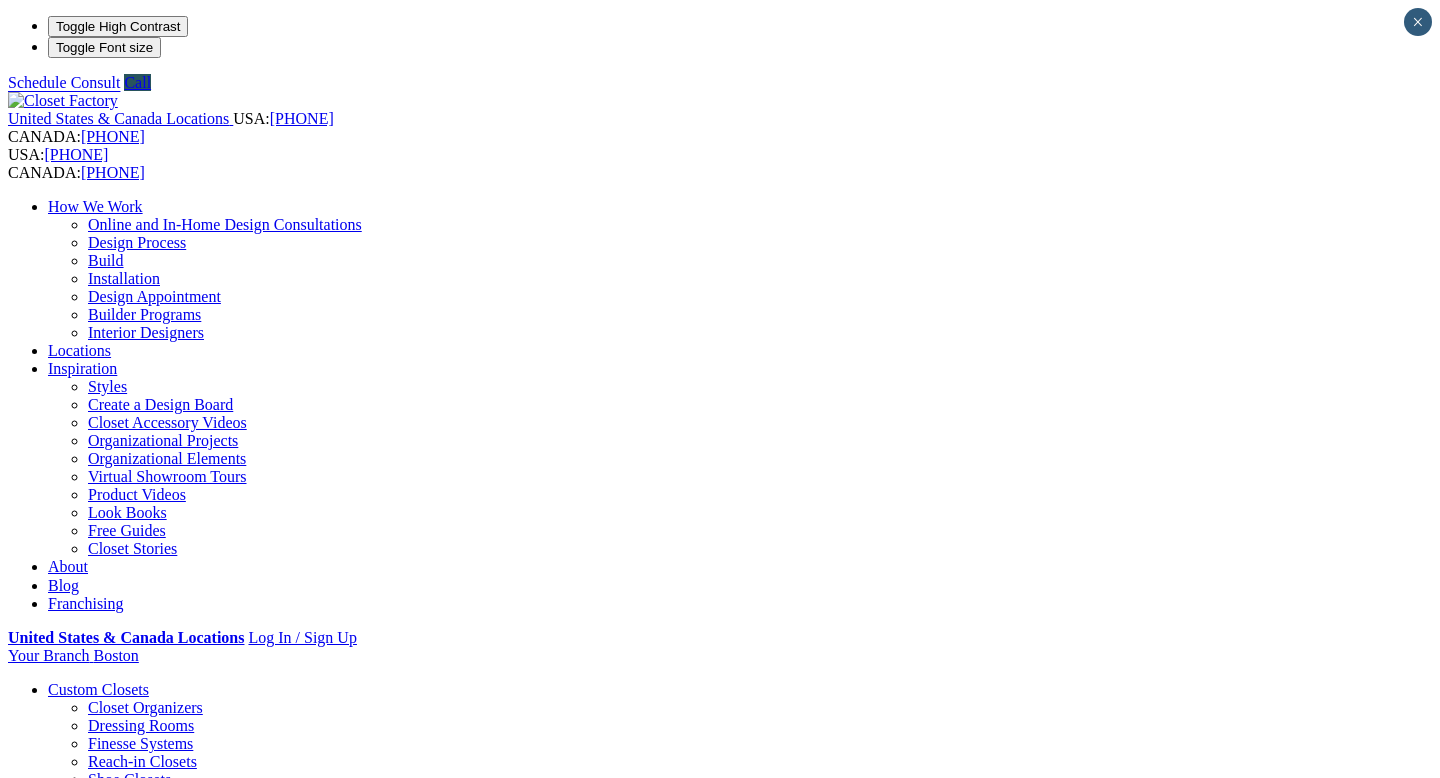 click on "United States & Canada Locations
USA:  (800) 838-7995
CANADA:  (888) 237-5650
USA:  (800) 838-7995
CANADA:  (888) 237-5650
How We Work  Online and In-Home Design Consultations Design Process Build Installation Design Appointment Builder Programs Interior Designers Locations Inspiration  Styles Create a Design Board Closet Accessory Videos Organizational Projects Organizational Elements Virtual Showroom Tours Product Videos Look Books Free Guides Closet Stories About  Why Us Reviews Warranty Sustainability Media Room Closet Factory Cares Customer Service Careers Blog Franchising
United States & Canada Locations
Log In / Sign Up
Your Branch
Boston
ZIP code
* Custom Closets  Closet Organizers Dressing Rooms Finesse Systems Reach-in Closets Shoe Closets Walk-in Closets Wardrobe Closets Wood Closets Home Office Garage Wall Beds  Murphy Beds Entertainment Centers Laundry Room Wall Units Wine & Pantry Craft Room Mudrooms Kid Spaces Home Library More  Wall Units Mudrooms" at bounding box center [720, 939] 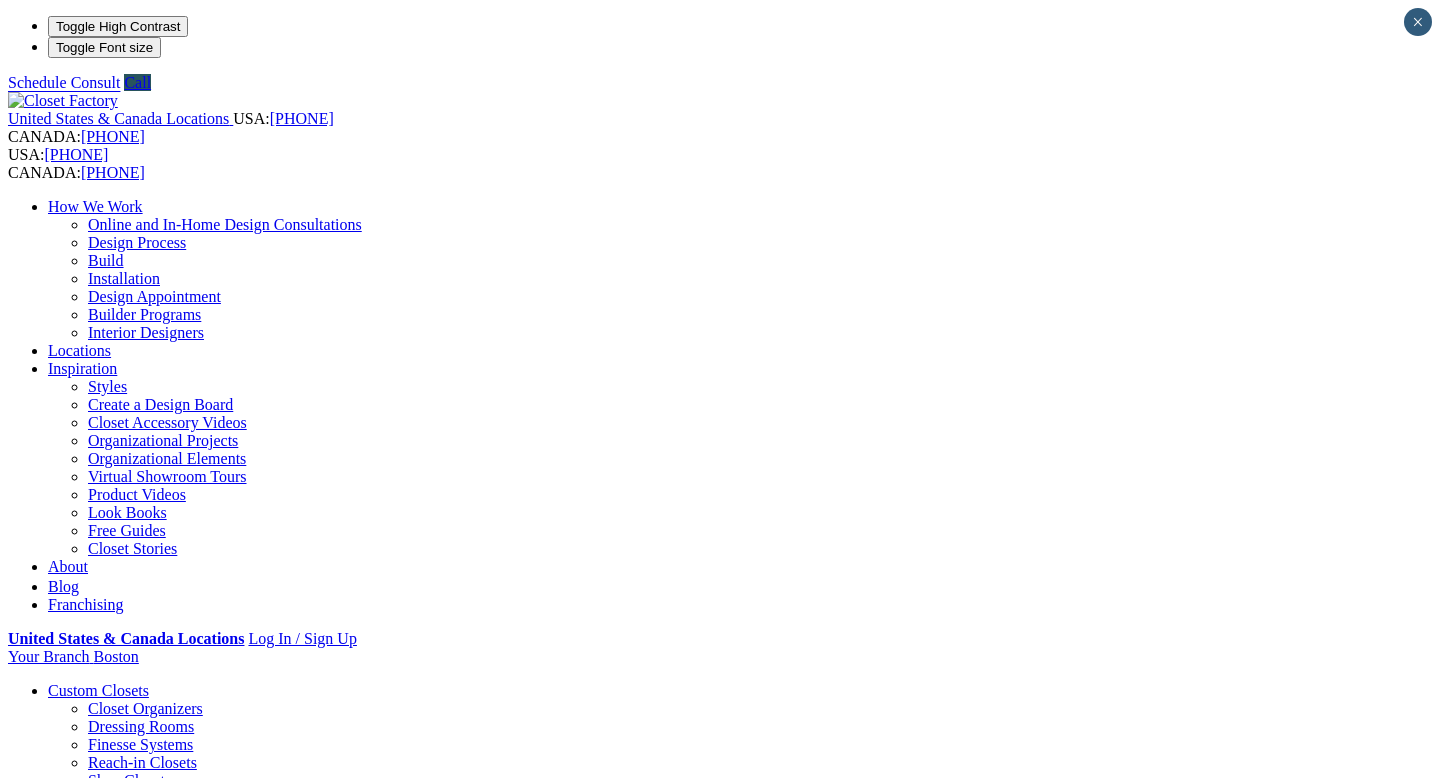 click on "United States & Canada Locations
USA:  (800) 838-7995
CANADA:  (888) 237-5650
USA:  (800) 838-7995
CANADA:  (888) 237-5650
How We Work  Online and In-Home Design Consultations Design Process Build Installation Design Appointment Builder Programs Interior Designers Locations Inspiration  Styles Create a Design Board Closet Accessory Videos Organizational Projects Organizational Elements Virtual Showroom Tours Product Videos Look Books Free Guides Closet Stories About  Why Us Reviews Warranty Sustainability Media Room Closet Factory Cares Customer Service Careers Blog Franchising
United States & Canada Locations
Log In / Sign Up
Your Branch
Boston
ZIP code
* Custom Closets  Closet Organizers Dressing Rooms Finesse Systems Reach-in Closets Shoe Closets Walk-in Closets Wardrobe Closets Wood Closets Home Office Garage Wall Beds  Murphy Beds Entertainment Centers Laundry Room Wall Units Wine & Pantry Craft Room Mudrooms Kid Spaces Home Library More  Wall Units Mudrooms" at bounding box center [720, 866] 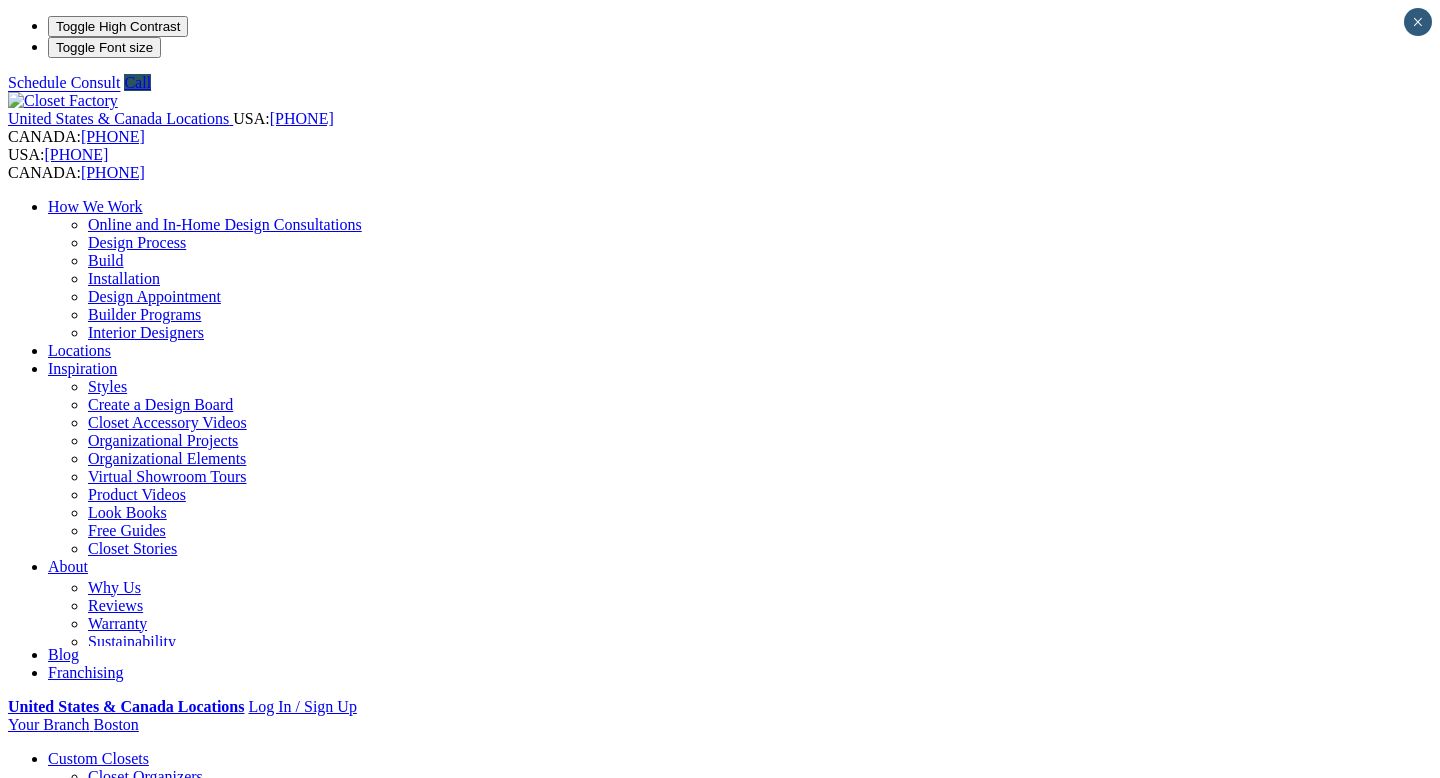 click on "How We Work  Online and In-Home Design Consultations Design Process Build Installation Design Appointment Builder Programs Interior Designers Locations Inspiration  Styles Create a Design Board Closet Accessory Videos Organizational Projects Organizational Elements Virtual Showroom Tours Product Videos Look Books Free Guides Closet Stories About  Why Us Reviews Warranty Sustainability Media Room Closet Factory Cares Customer Service Careers Blog Franchising" at bounding box center (720, 440) 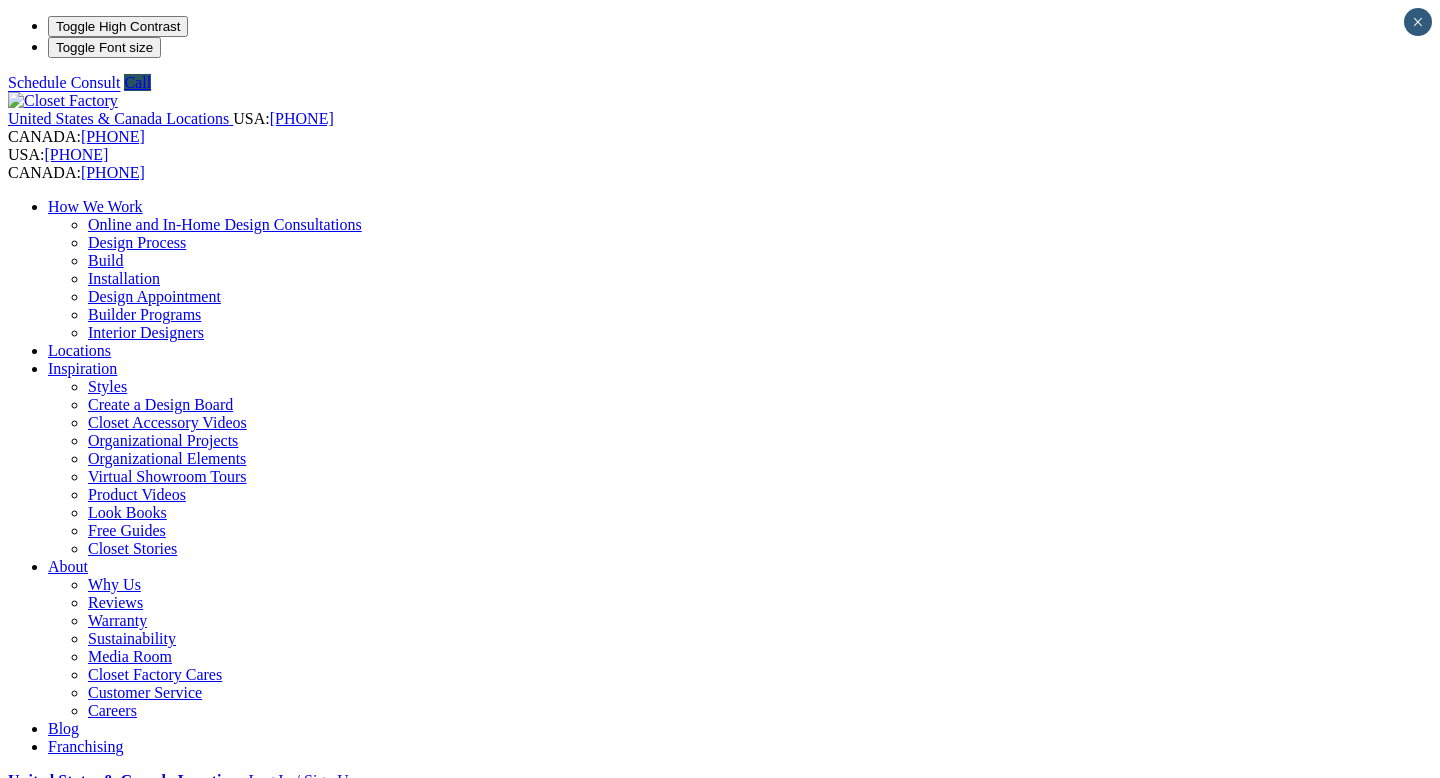 scroll, scrollTop: 0, scrollLeft: 0, axis: both 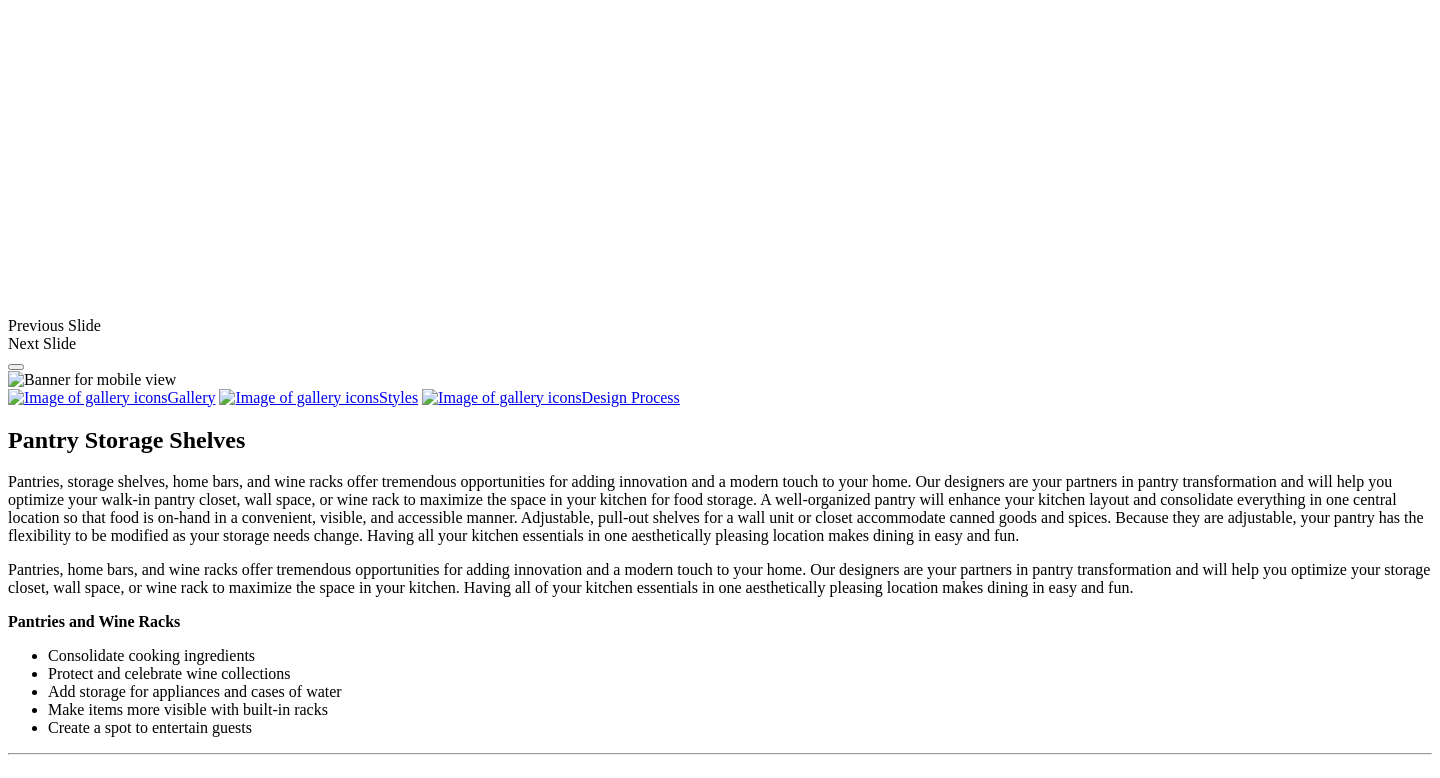click at bounding box center (810, 1777) 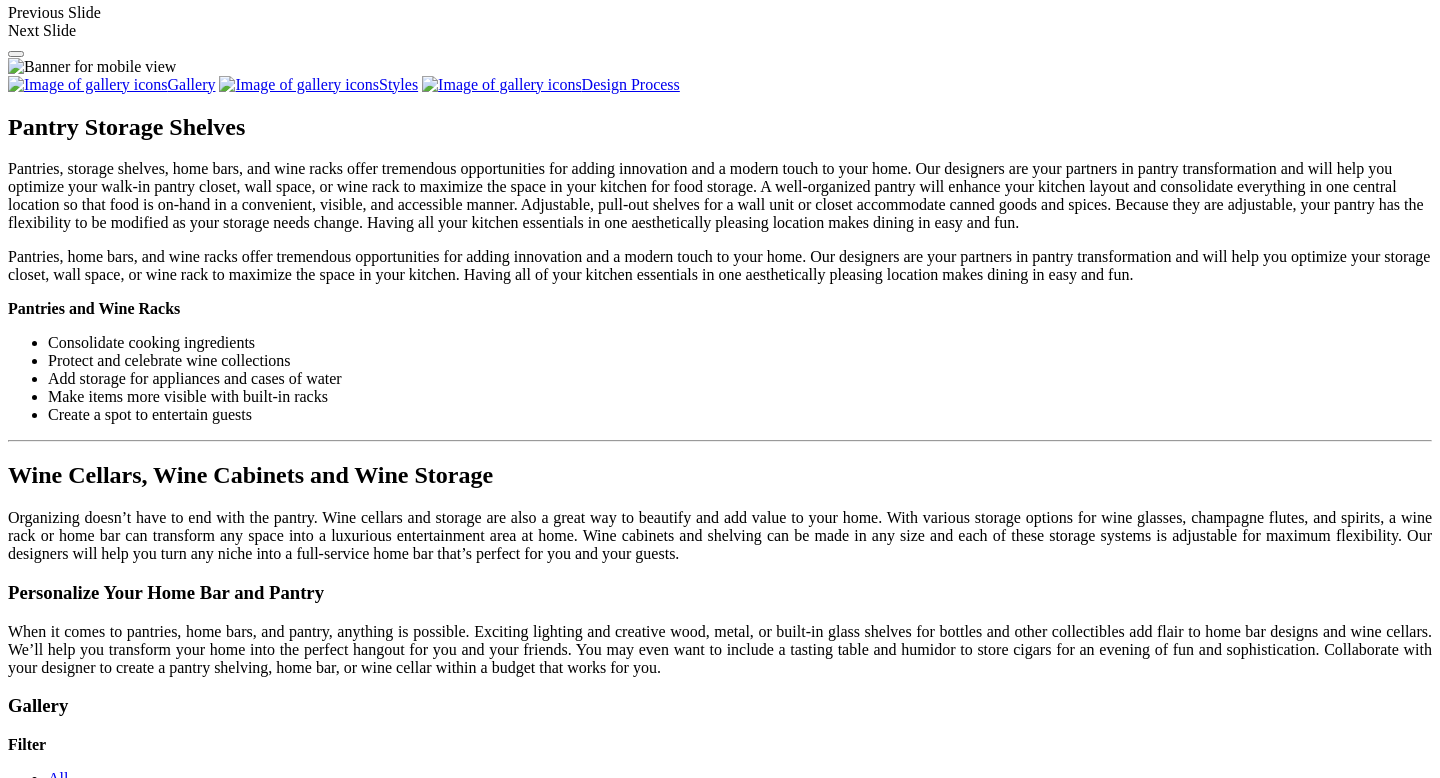 scroll, scrollTop: 2371, scrollLeft: 0, axis: vertical 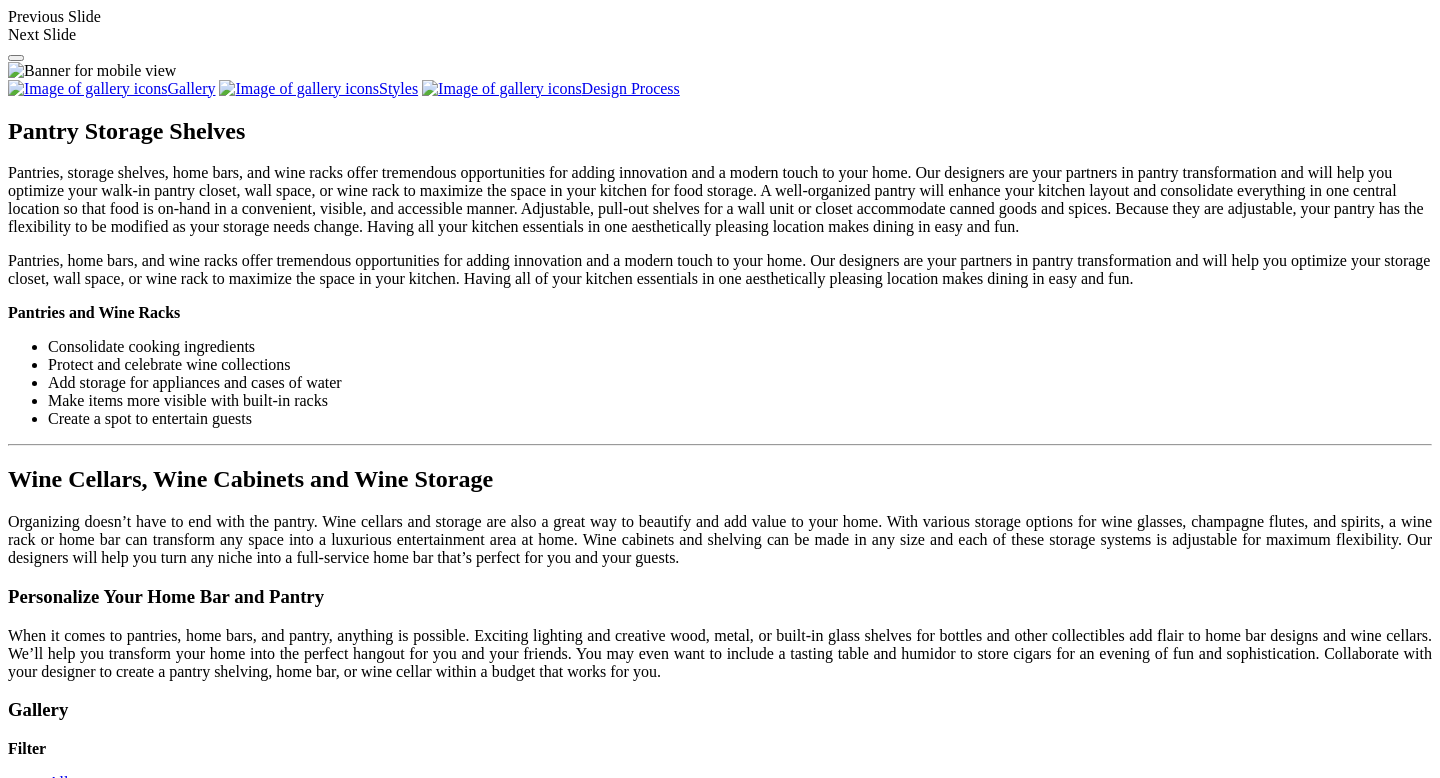 click at bounding box center (417, 1816) 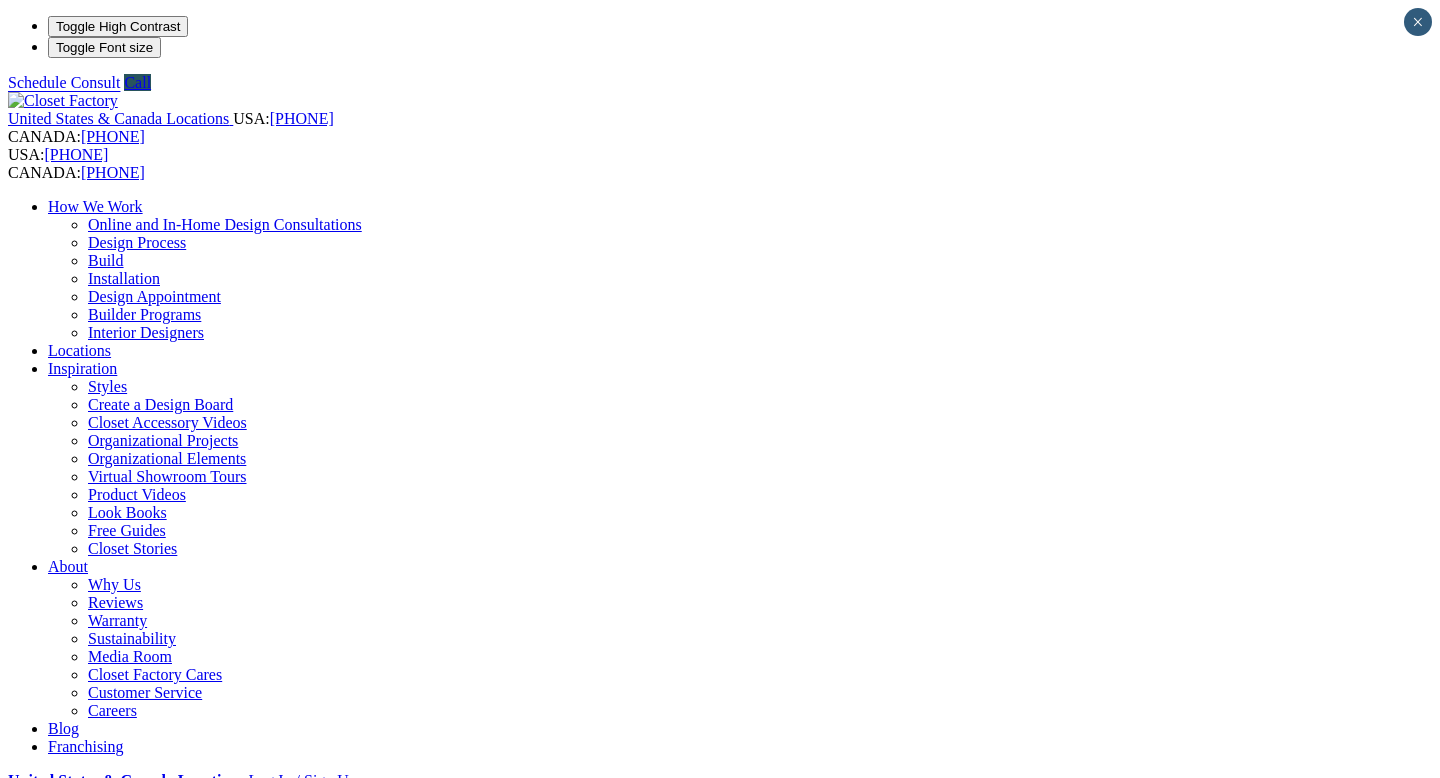 scroll, scrollTop: 0, scrollLeft: 0, axis: both 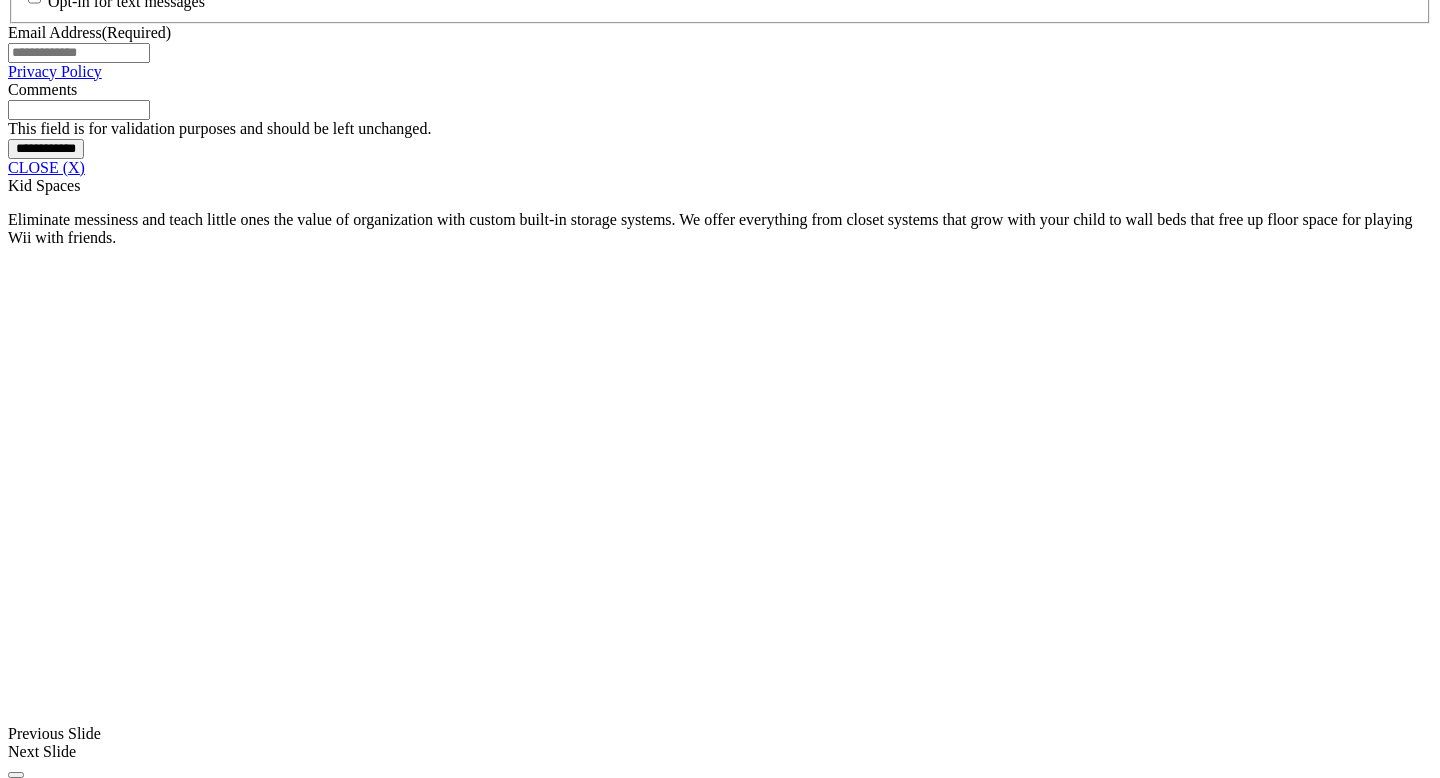 click at bounding box center (425, 2056) 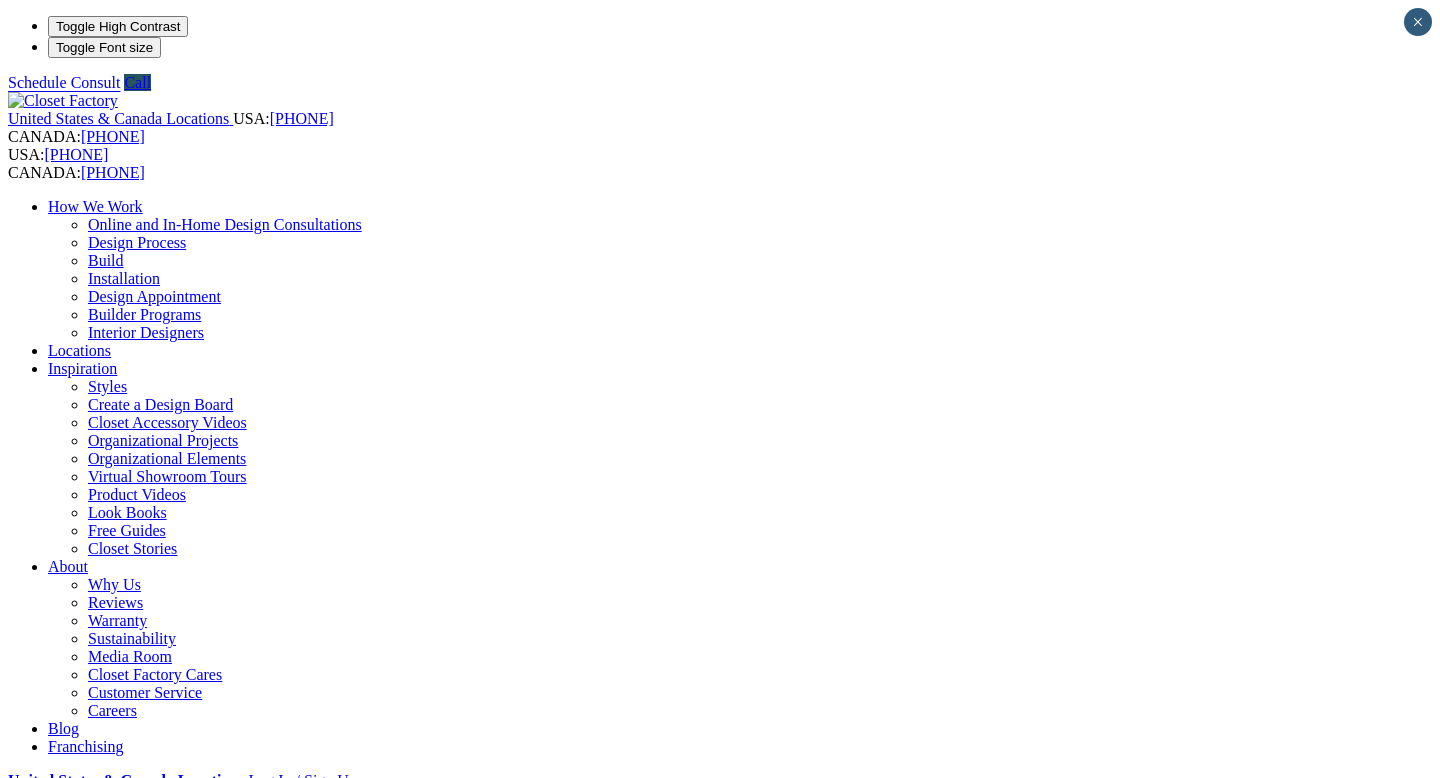 scroll, scrollTop: 0, scrollLeft: 0, axis: both 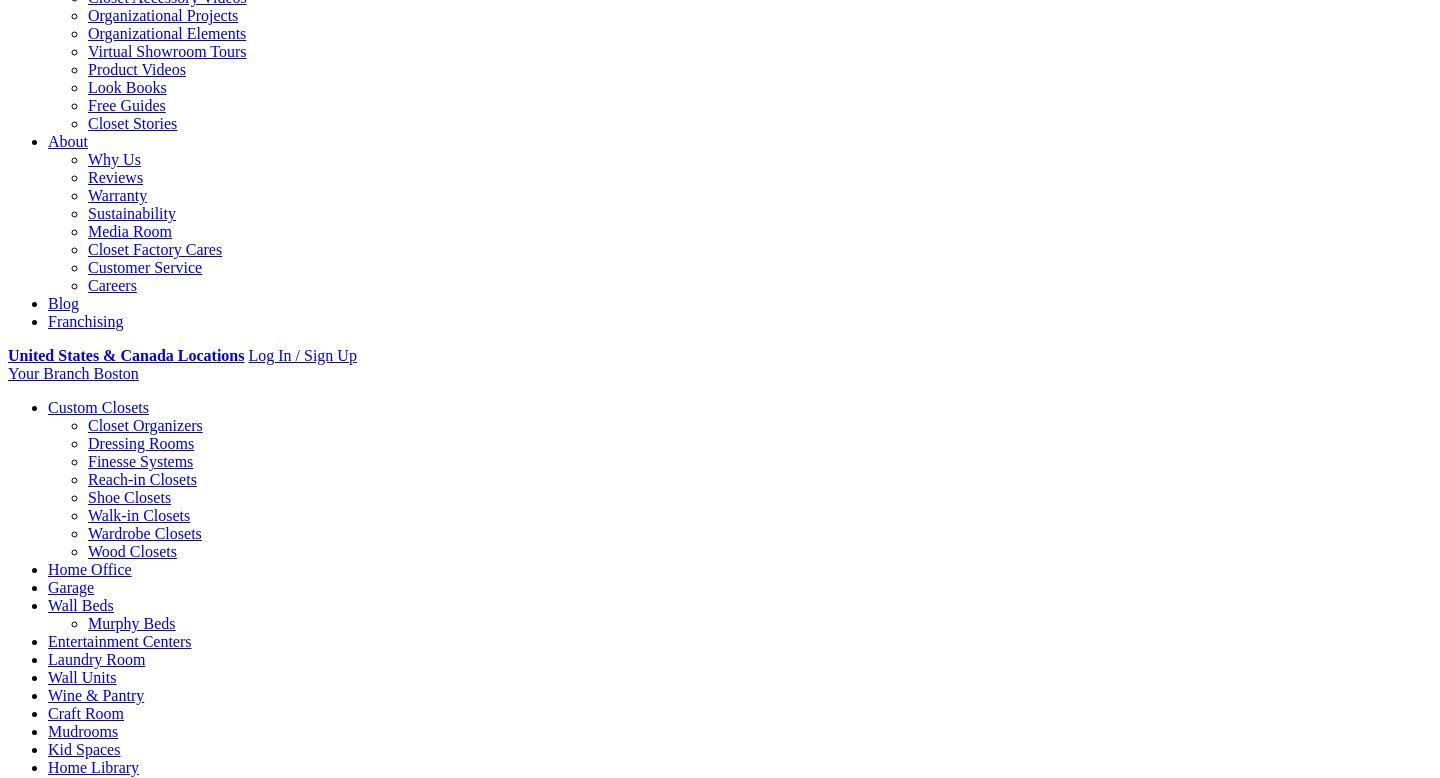 click at bounding box center [1508, 4762] 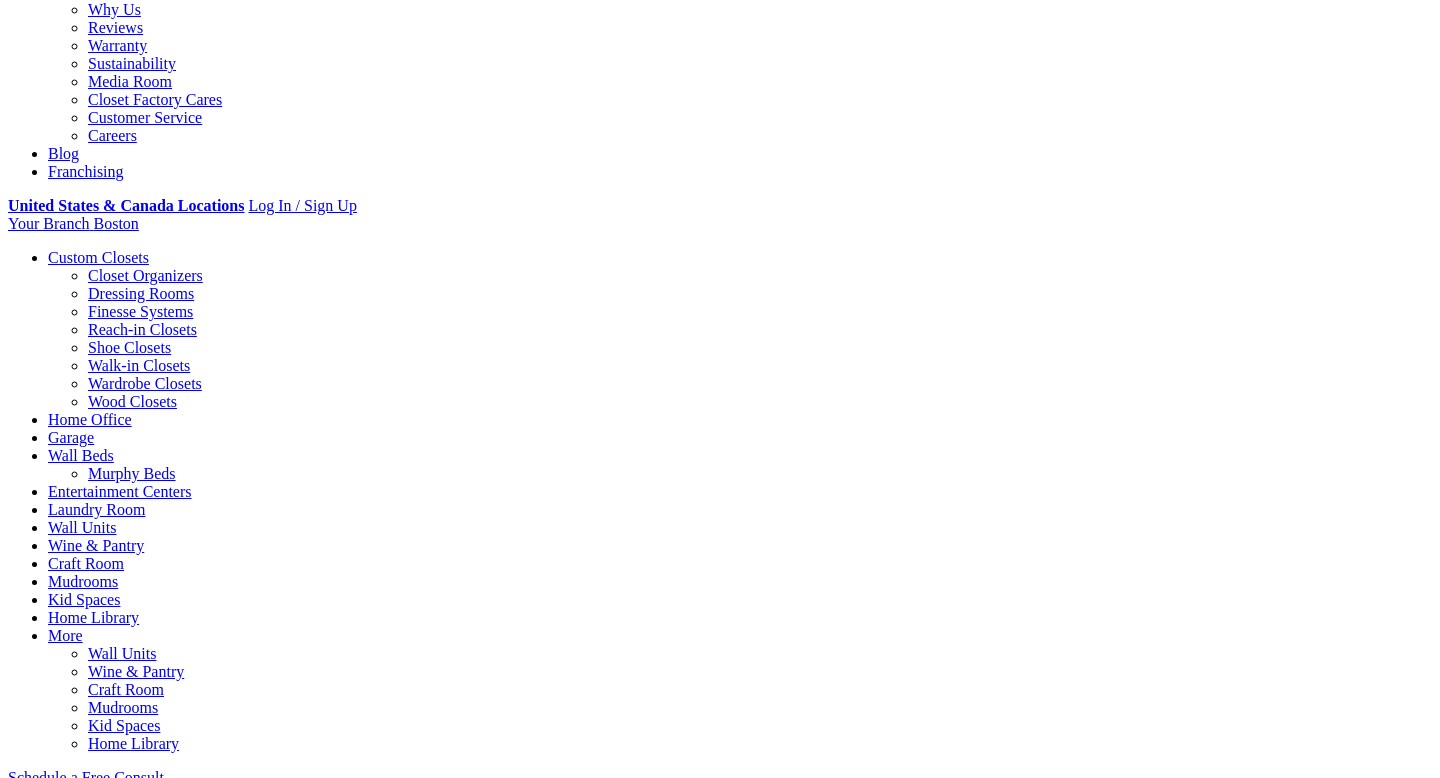 scroll, scrollTop: 580, scrollLeft: 0, axis: vertical 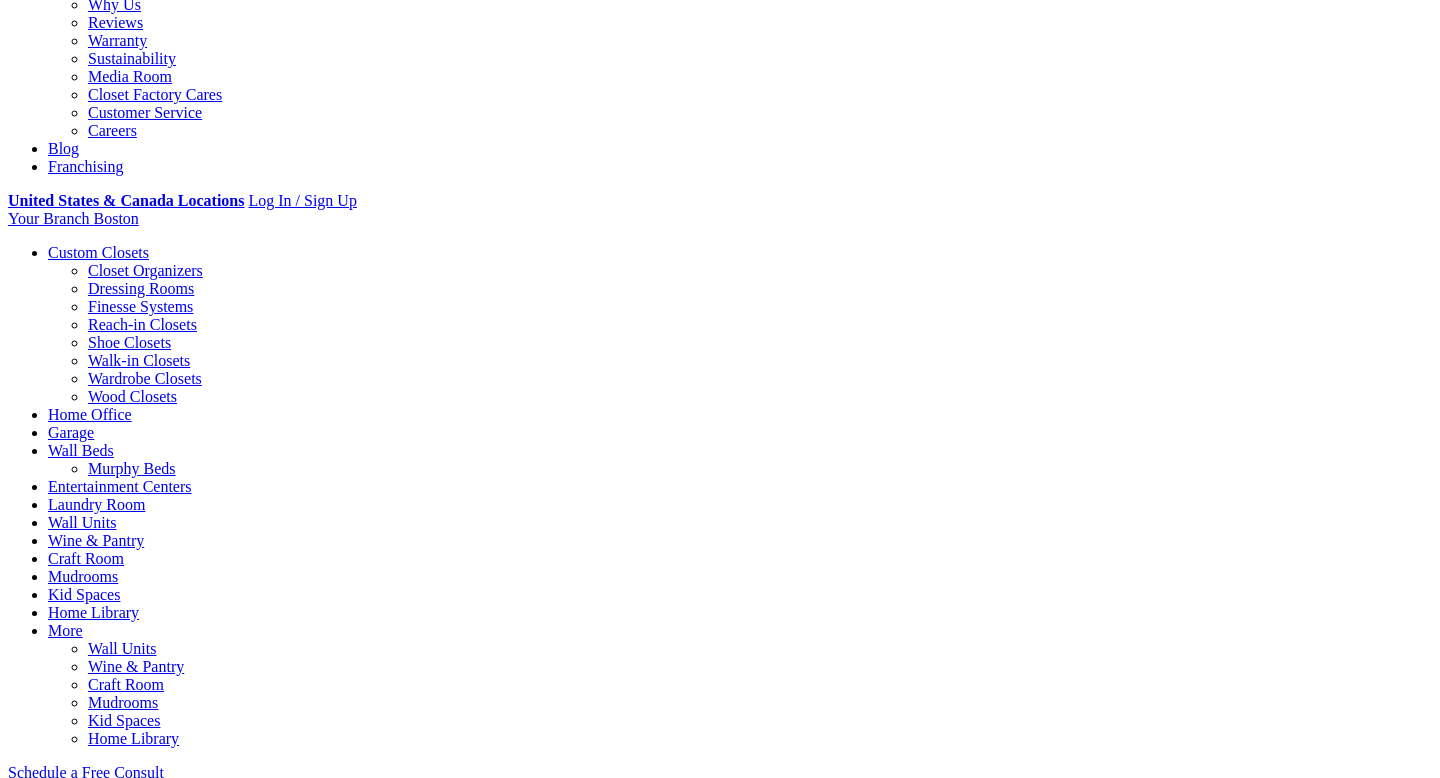 click on "Load More" at bounding box center (720, 8456) 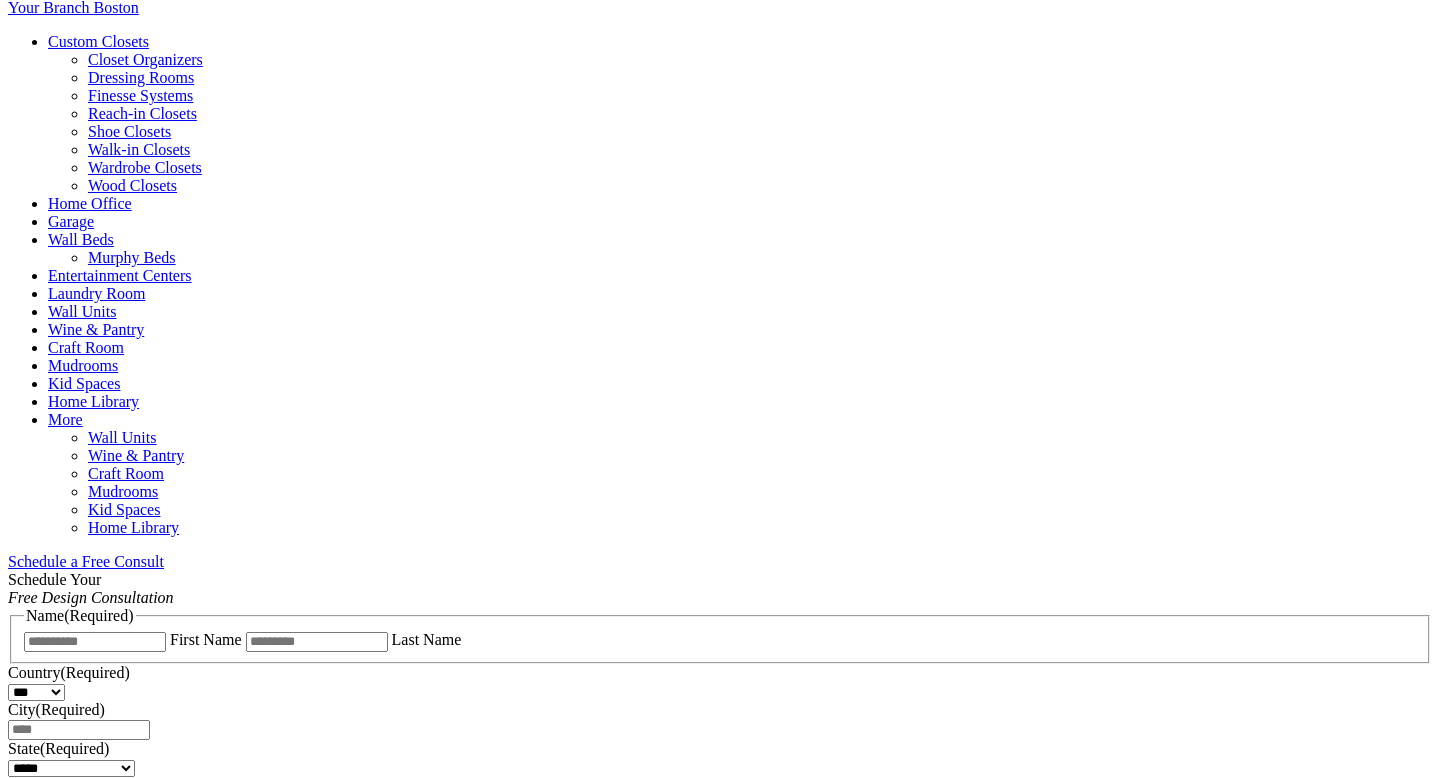 scroll, scrollTop: 828, scrollLeft: 0, axis: vertical 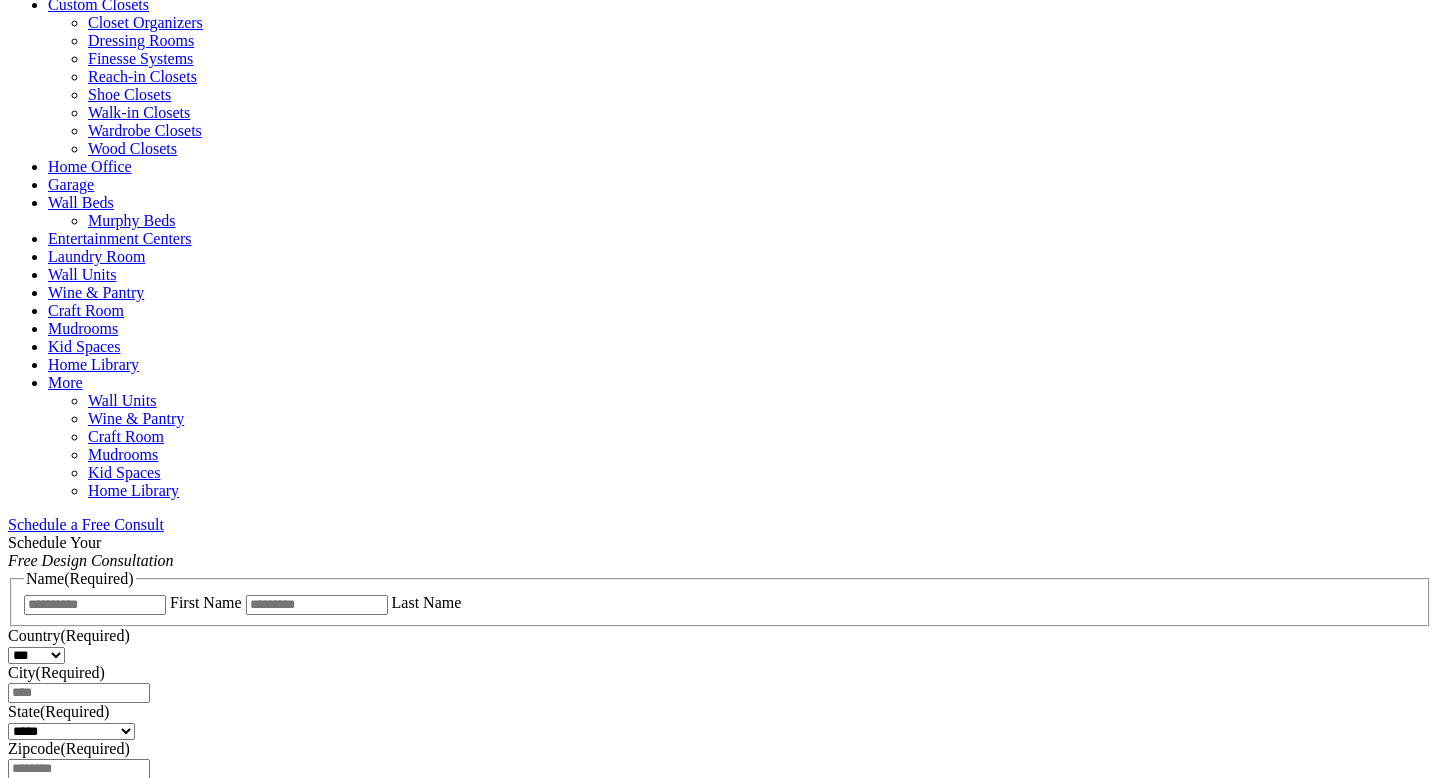 click on "Meet Our Staff
Bill Pugh
President and Owner
Bill Pugh
President and Owner
×
Susan Tanury Pugh
EVP and Owner
Susan Tanury Pugh
EVP and Owner
×
Angela Breslin
Service Manager
Angela Breslin
Service Manager
×
Kerri Cossette
Design Consultant
Kerri Cossette
Design Consultant
×
Heather Morey
Service Coordinator
Heather Morey
Service Coordinator
× Sean McCann Head of Operations Sean McCann Head of Operations ×
Scott Robator  Sales Manager  Scott Robator  Sales Manager  ×
Veronica Leone Design Consultant Veronica Leone Design Consultant × View Lookbook
Maura O’Sullivan Design Consultant Maura O’Sullivan Design Consultant ×
Laurie Miller Senior Design Consultant Laurie Miller ×" at bounding box center [720, 6427] 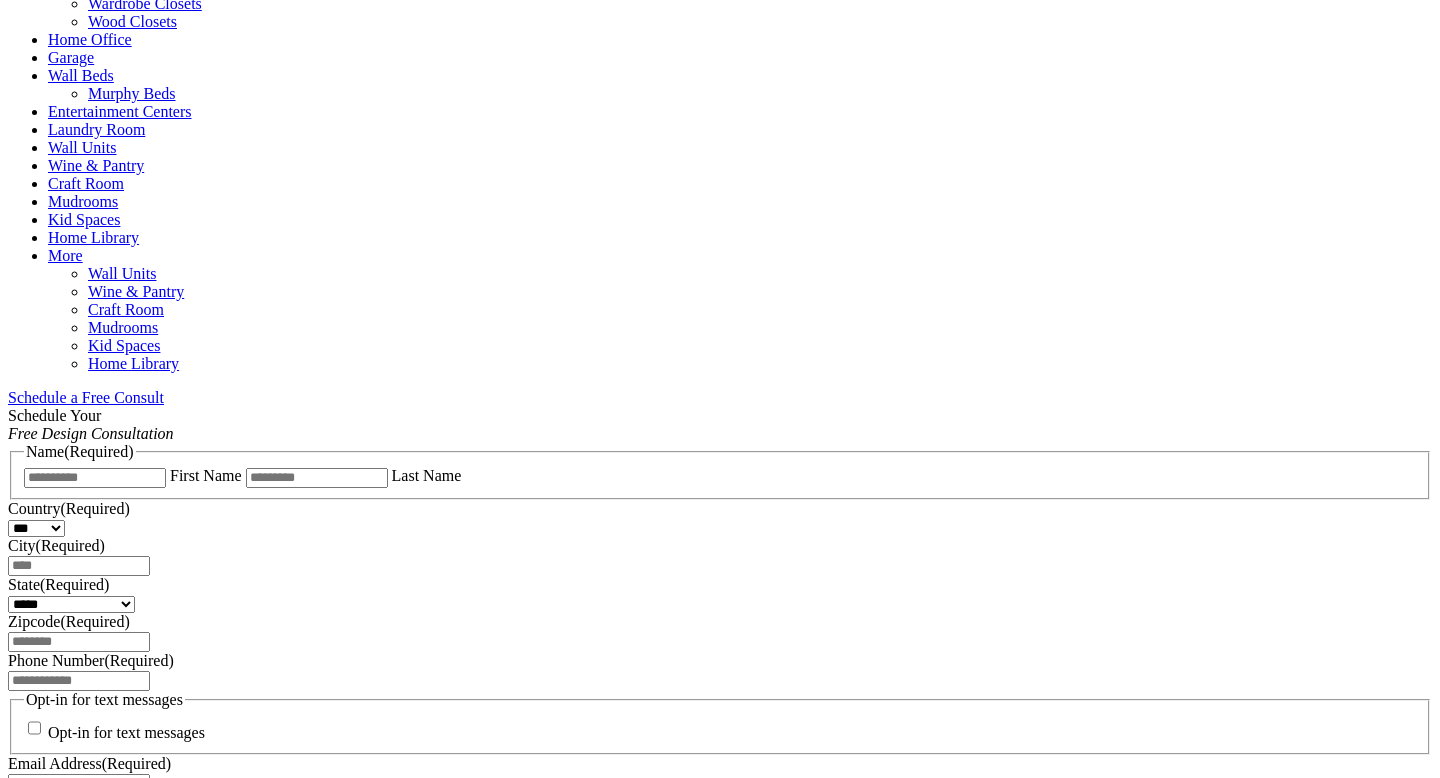 scroll, scrollTop: 981, scrollLeft: 0, axis: vertical 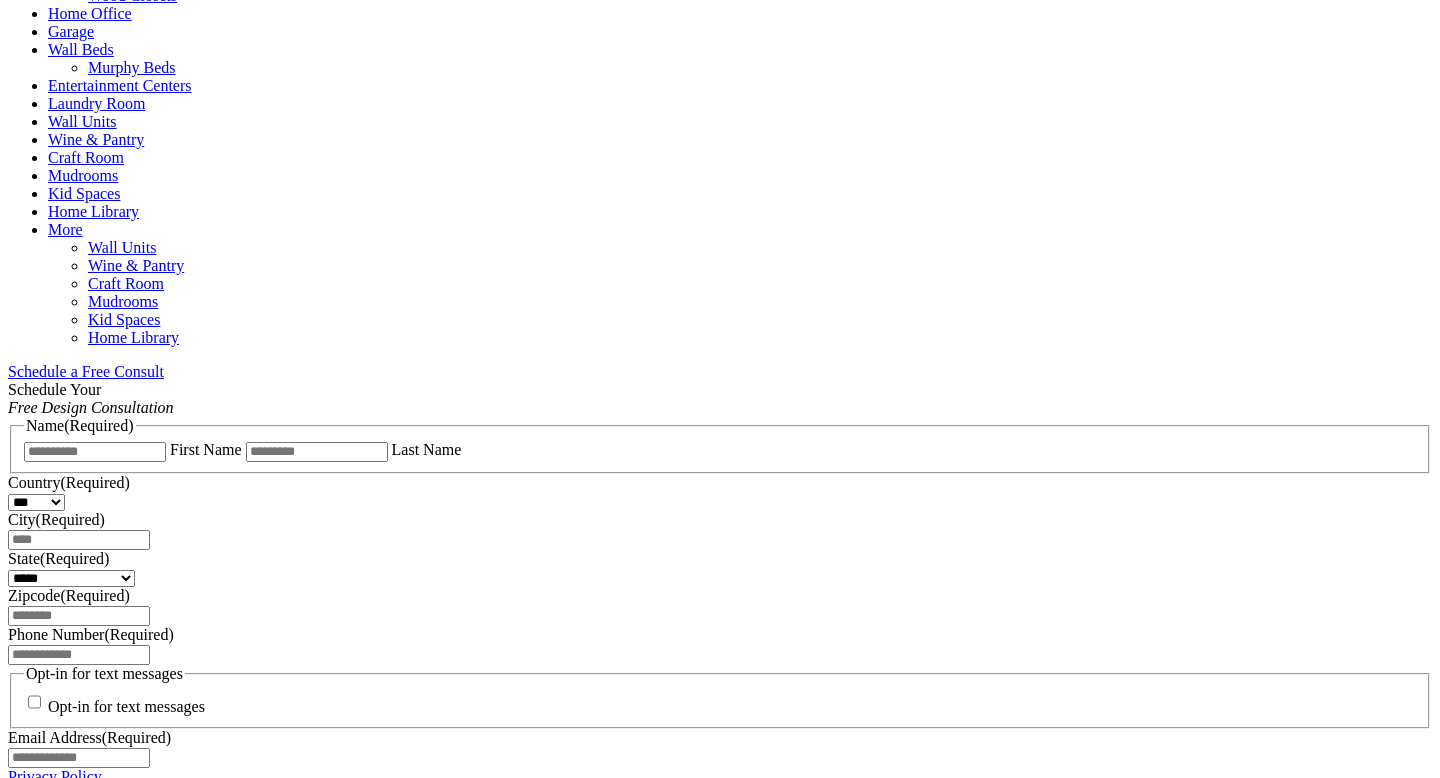 click on "Load More" at bounding box center (720, 13399) 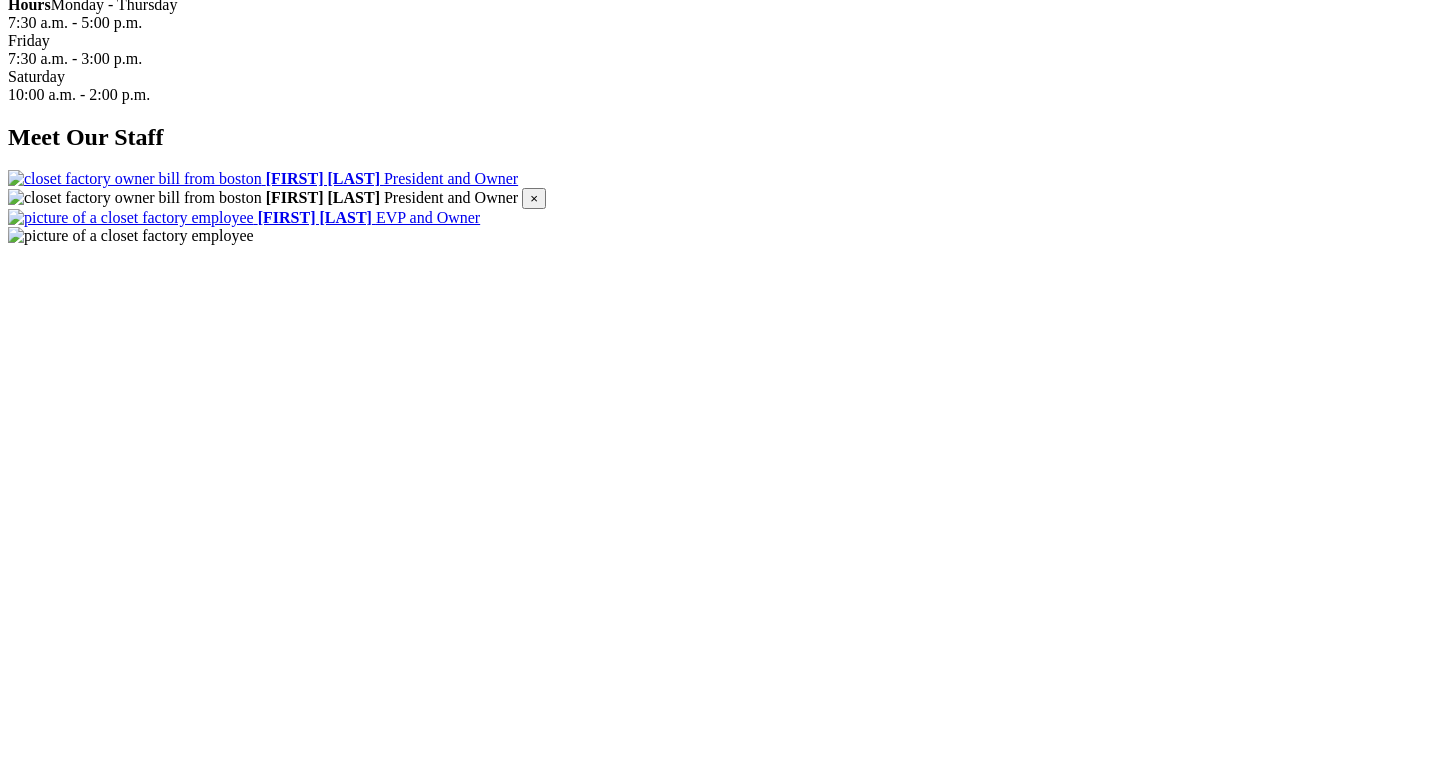 scroll, scrollTop: 2458, scrollLeft: 0, axis: vertical 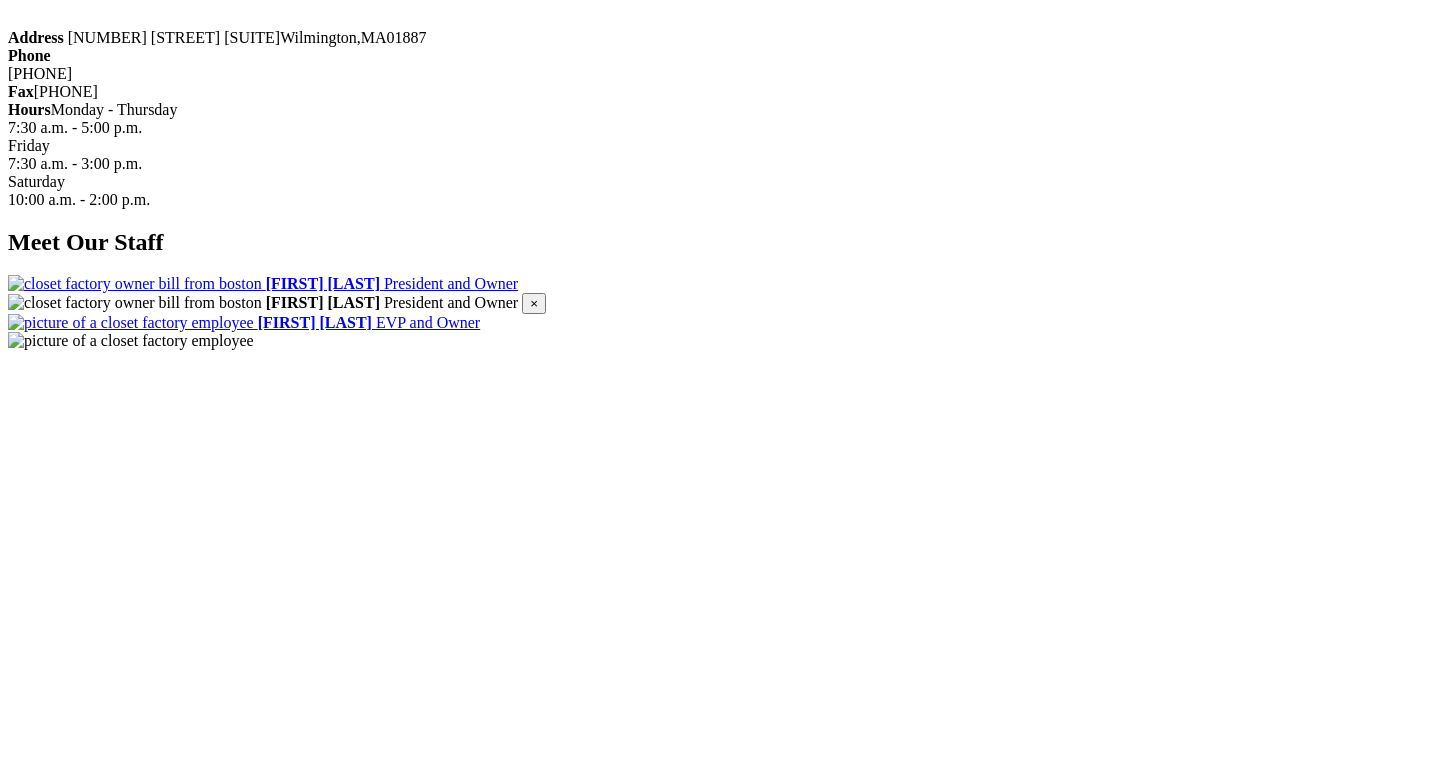 click on "Shoe Closets" at bounding box center [129, -1536] 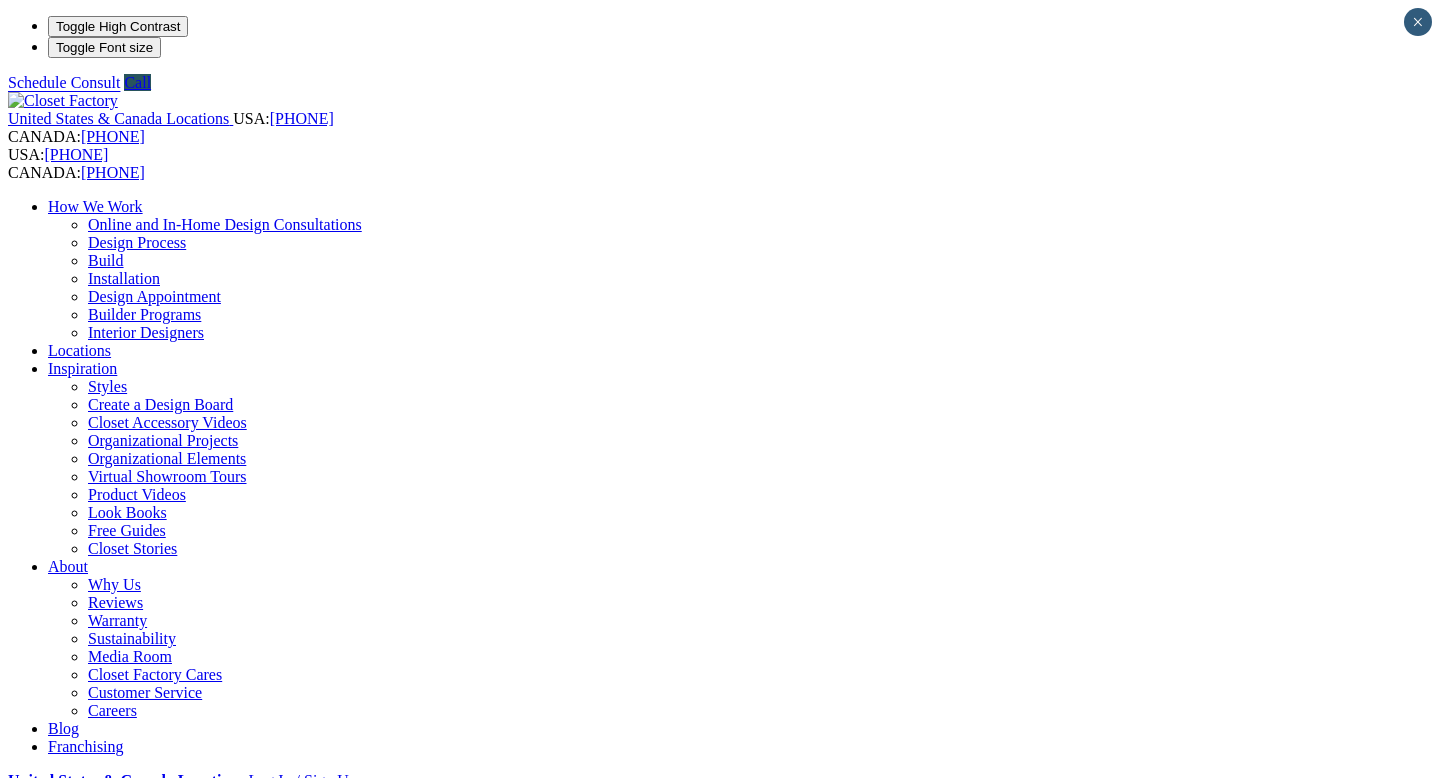 scroll, scrollTop: 0, scrollLeft: 0, axis: both 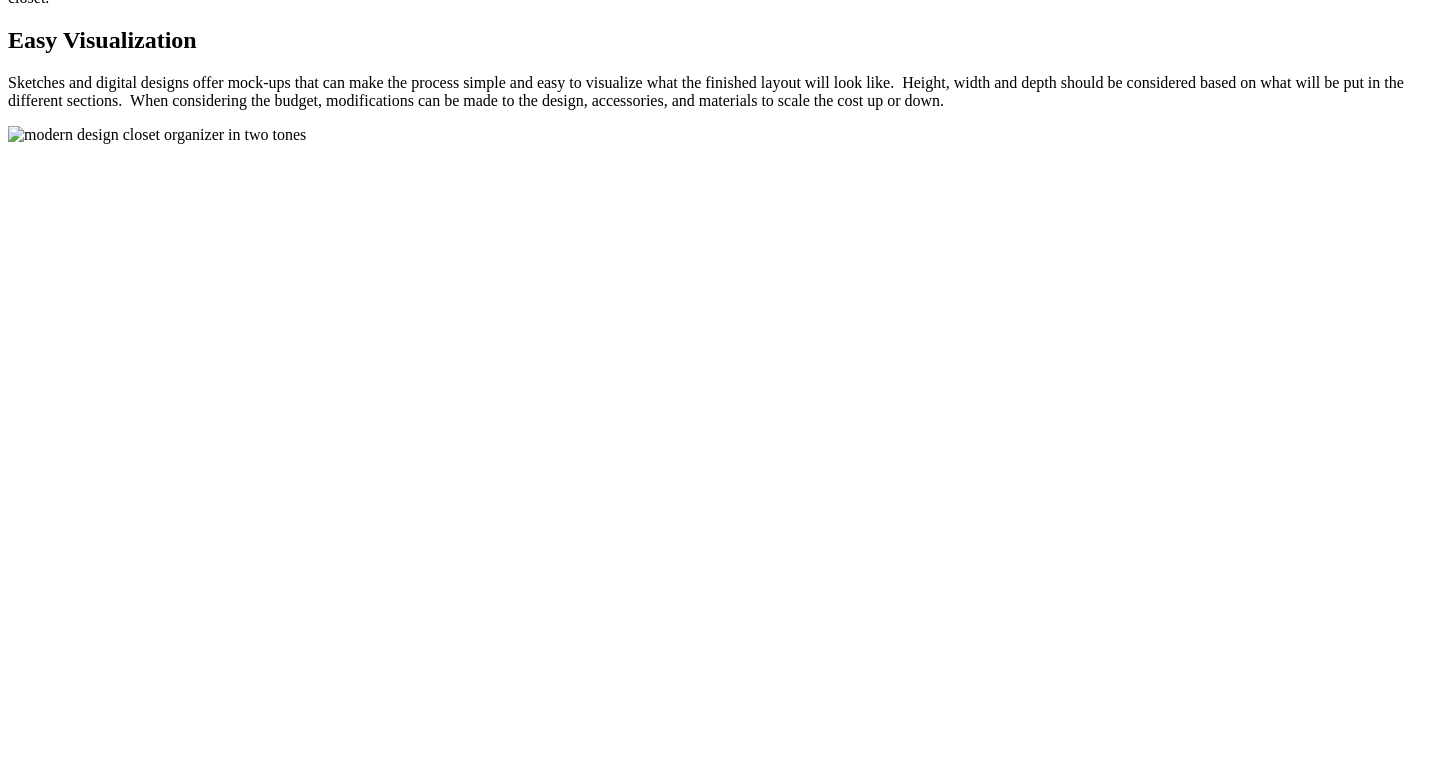 click on "Planning Your Closet Organizer Planning The first step to designing any closet organization system is to develop a well-thought out plan.  Your designer will help you develop a plan of action that considers all the elements that you’ll need to consider before building out a system.  A design consultation will also offer insight into what you will really need, while taking into account the space in height, width and diameter.  While our recommendation is a permanent solution instead of a temporary one, your closet organizer can be customized to suit your exact needs for the present as well as the future. Wardrobe Budget Accessories Extras" at bounding box center [720, 1013] 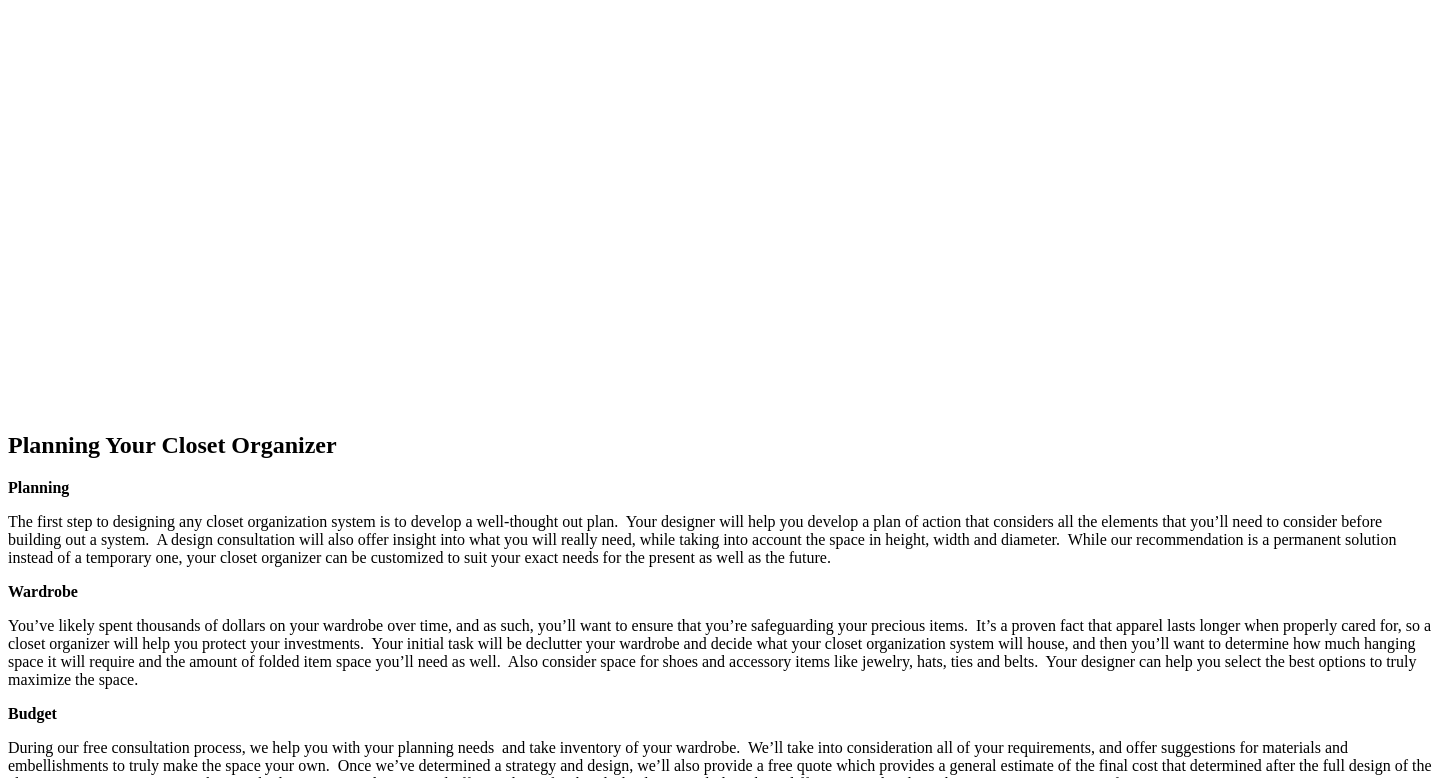 scroll, scrollTop: 2420, scrollLeft: 0, axis: vertical 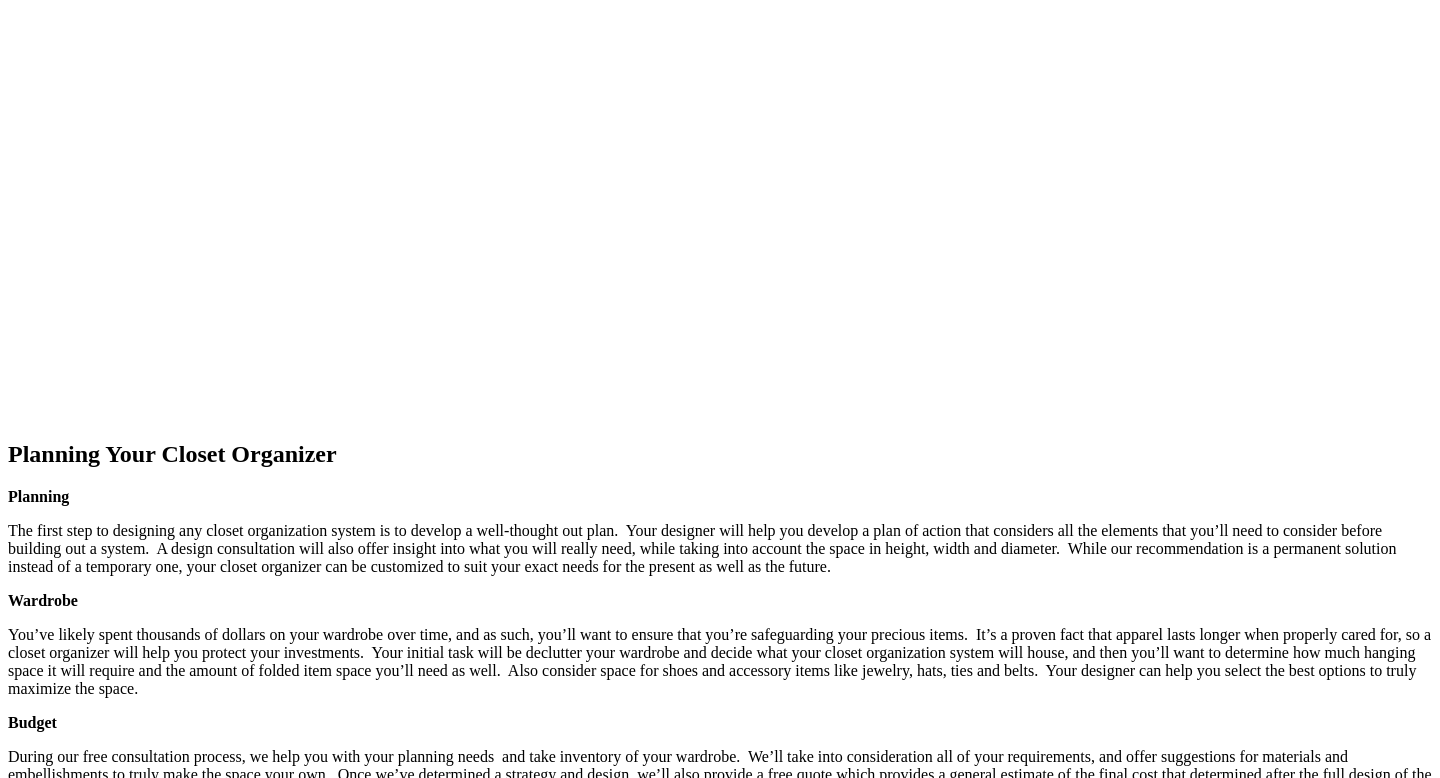 click on "next" at bounding box center (720, 1579) 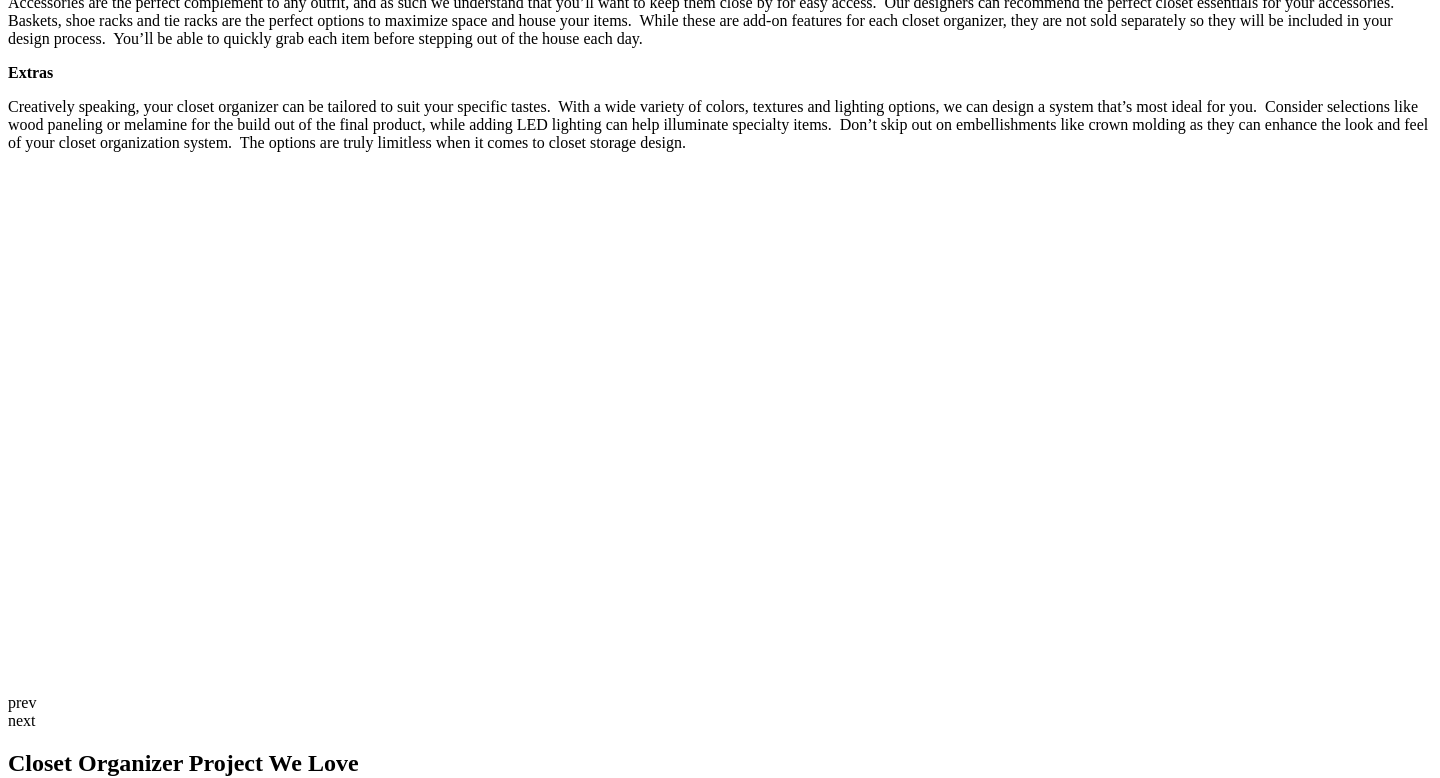 scroll, scrollTop: 3365, scrollLeft: 0, axis: vertical 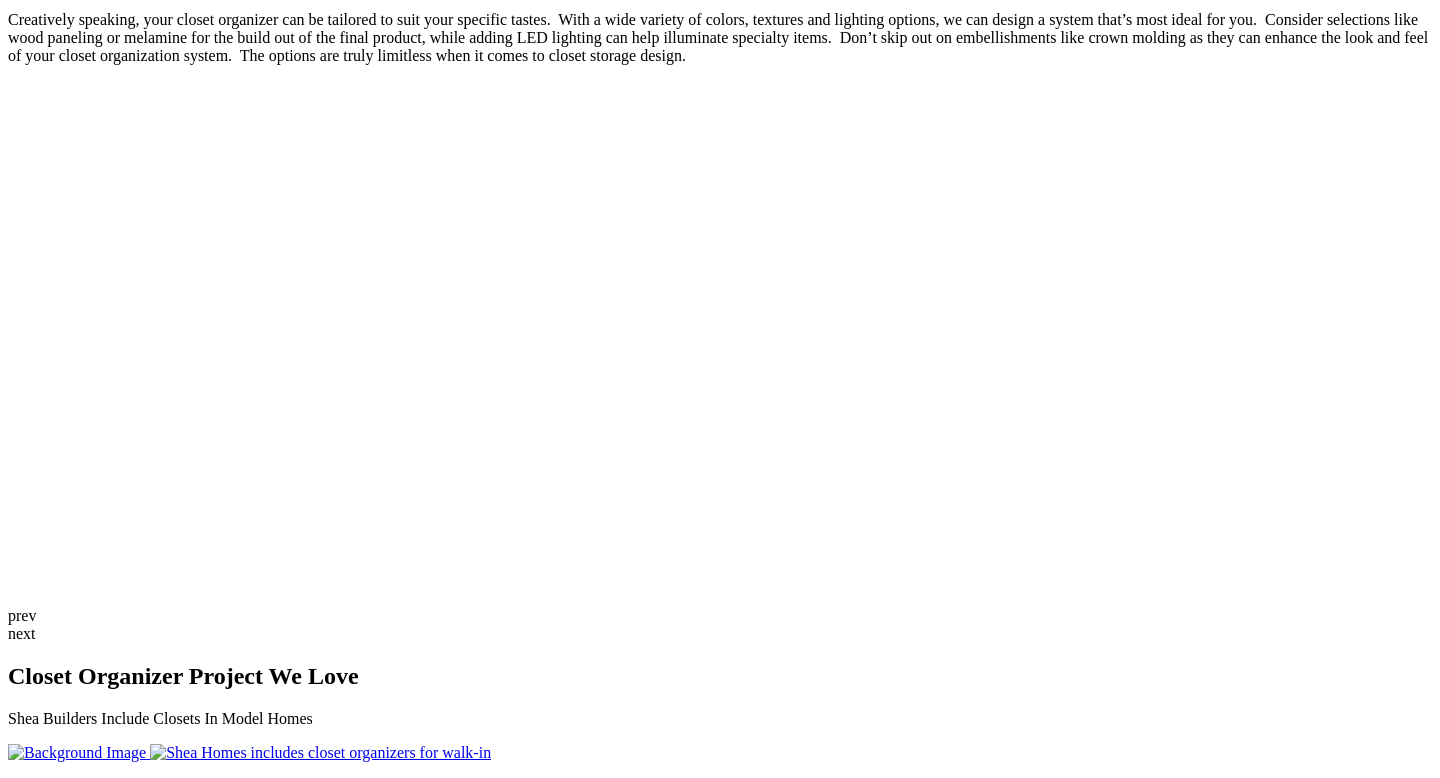 click on "Getting and Staying Organized" at bounding box center (720, 3022) 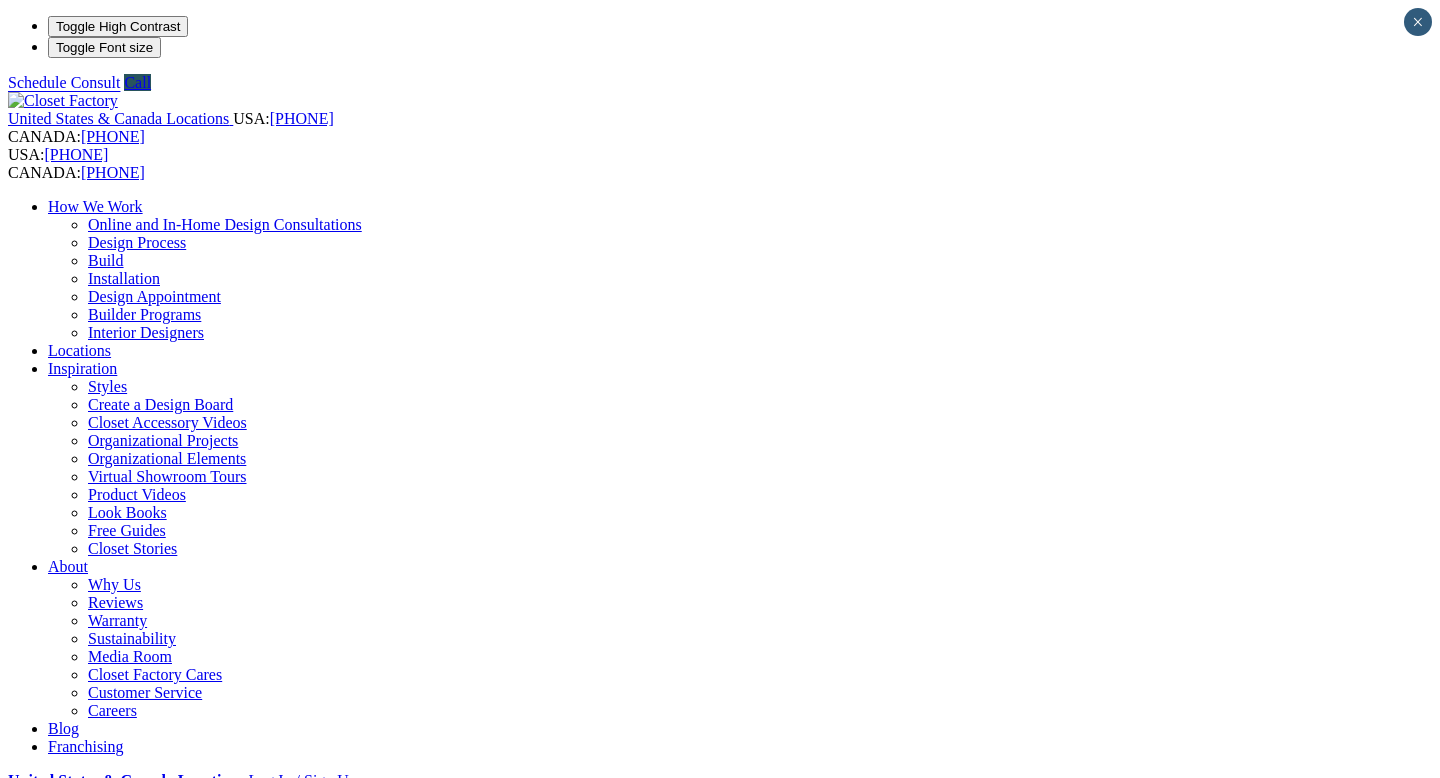 scroll, scrollTop: 0, scrollLeft: 0, axis: both 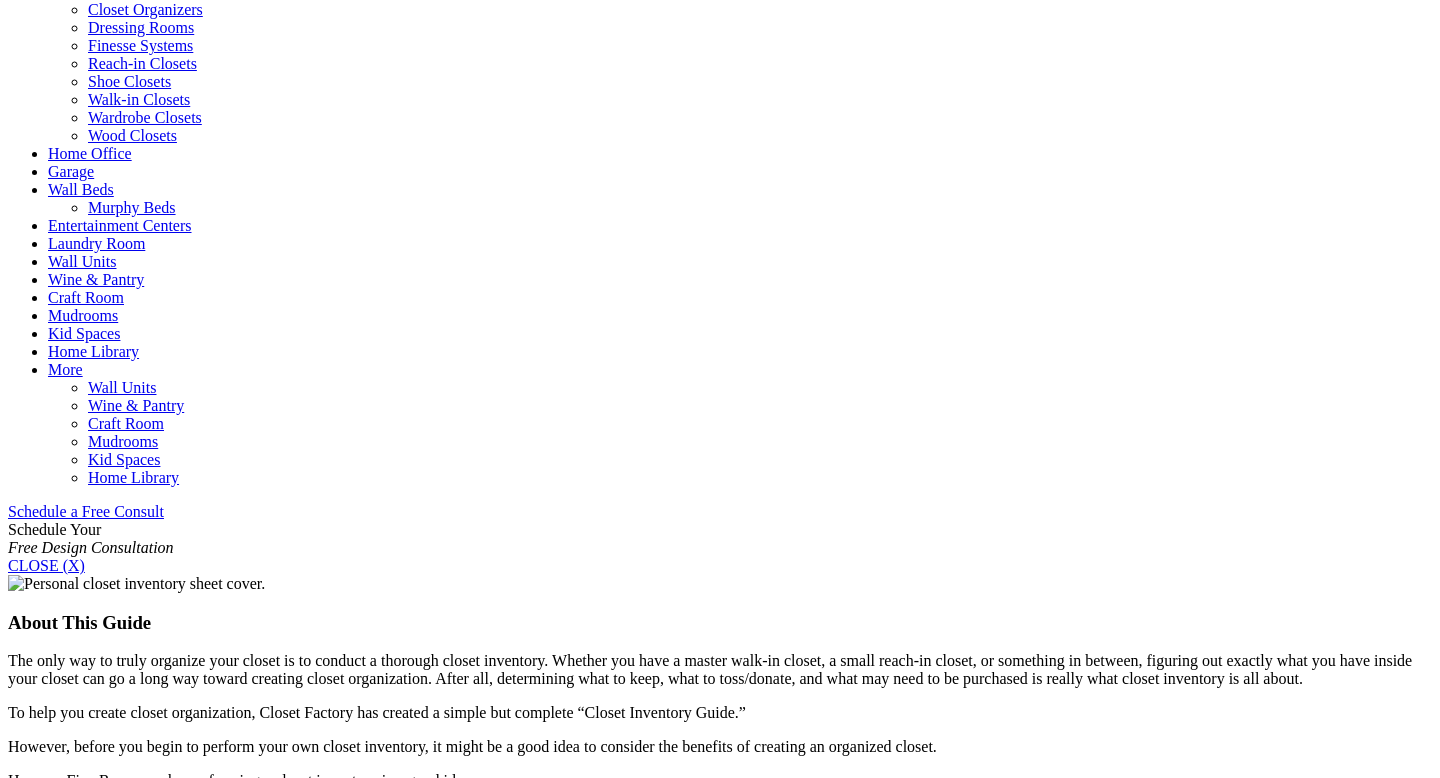 click on "Click below to download your guide!" at bounding box center (720, 1048) 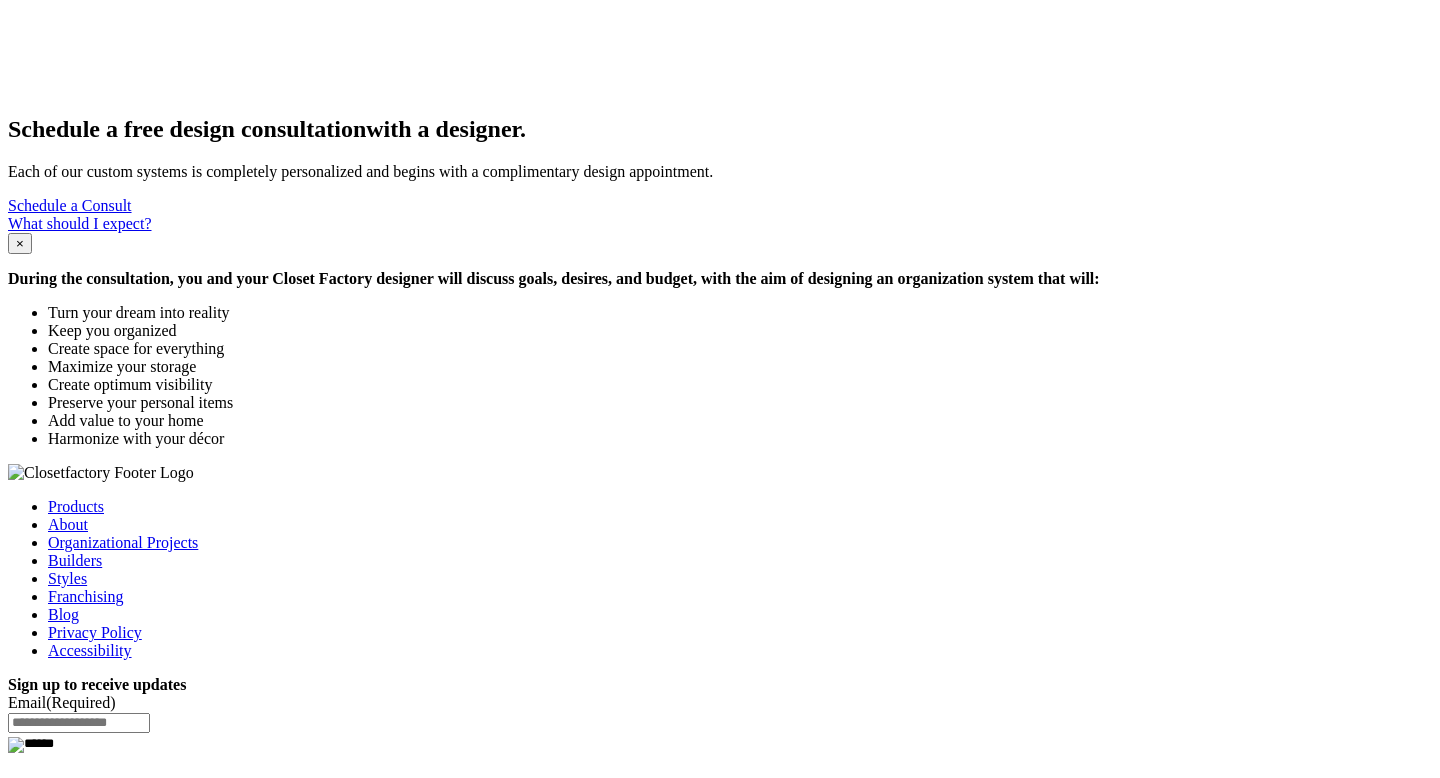 scroll, scrollTop: 2001, scrollLeft: 0, axis: vertical 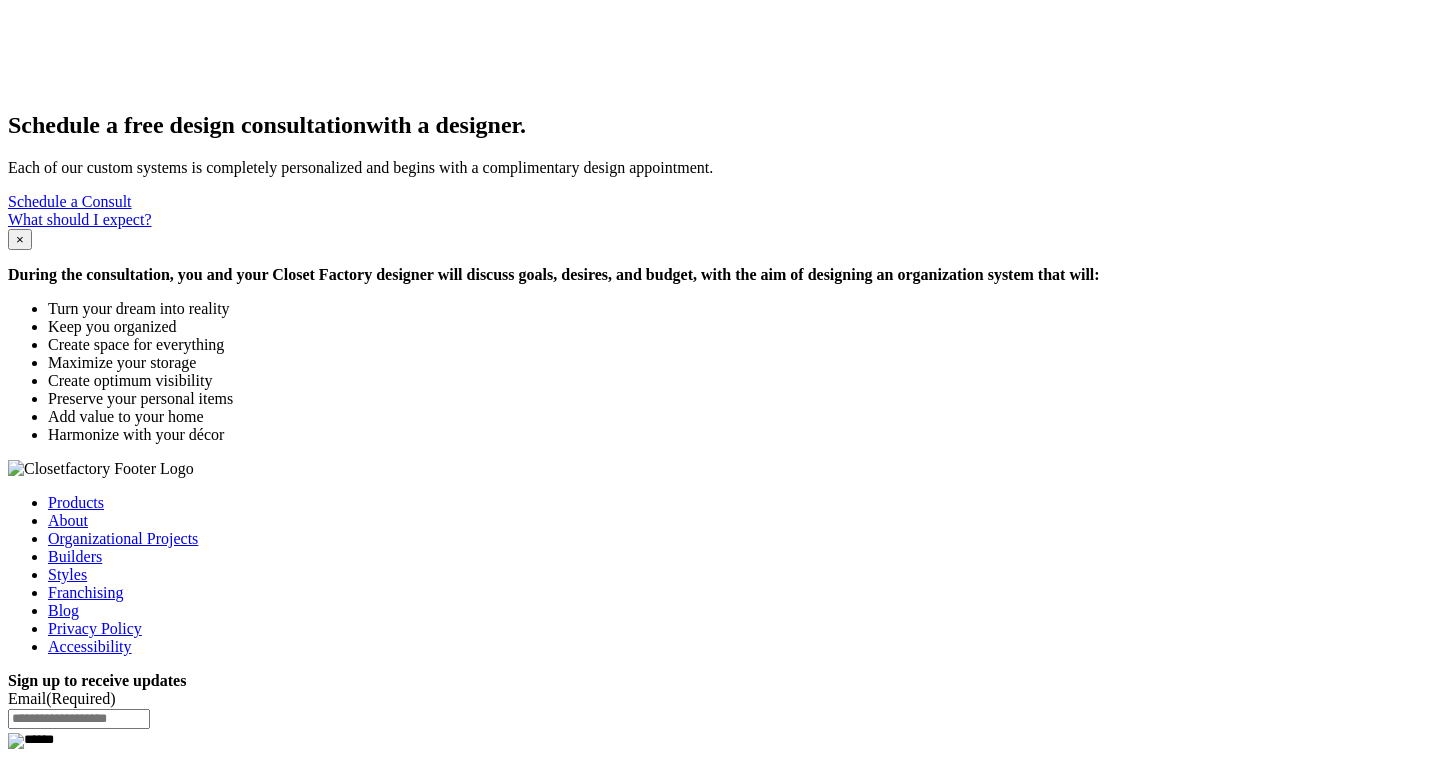 click on "Organizational Elements" at bounding box center [127, 1084] 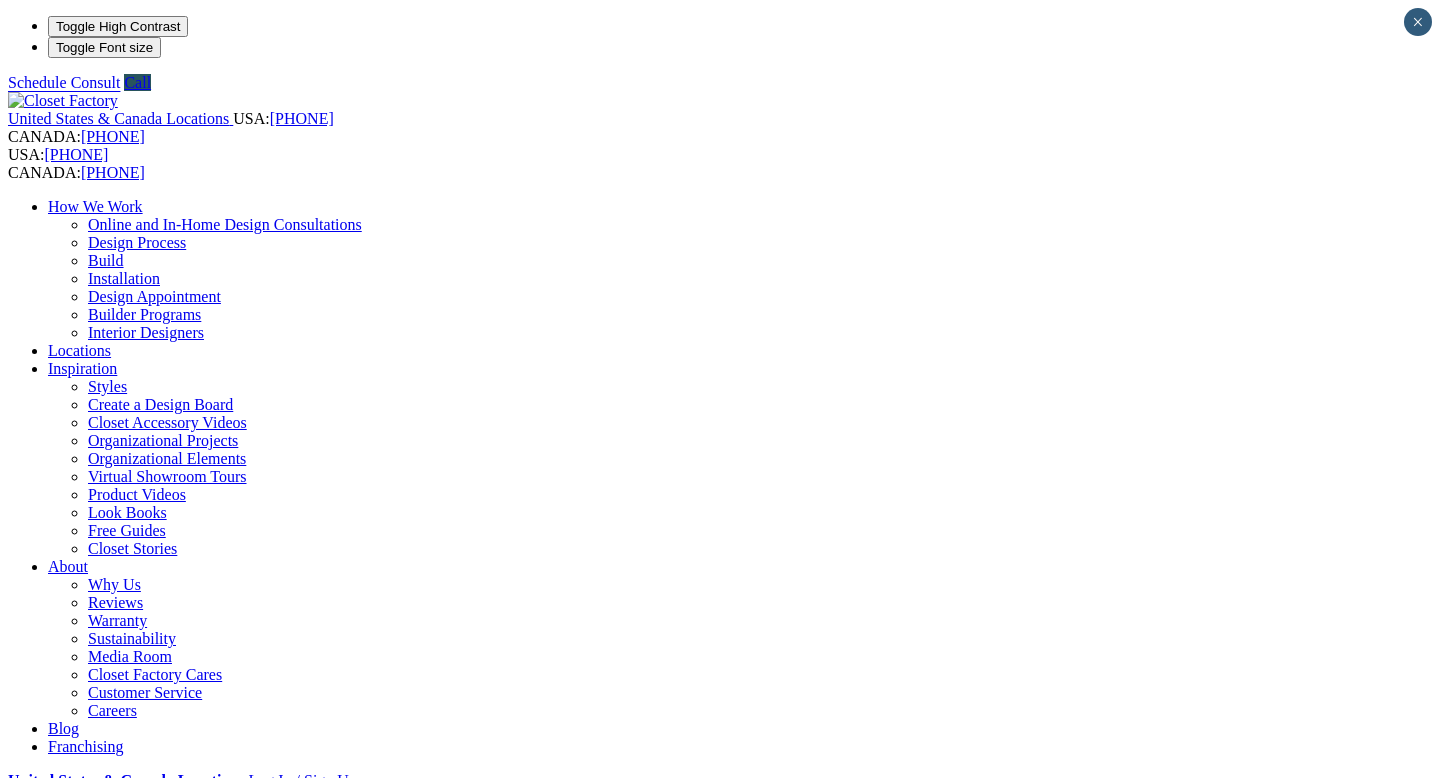 scroll, scrollTop: 0, scrollLeft: 0, axis: both 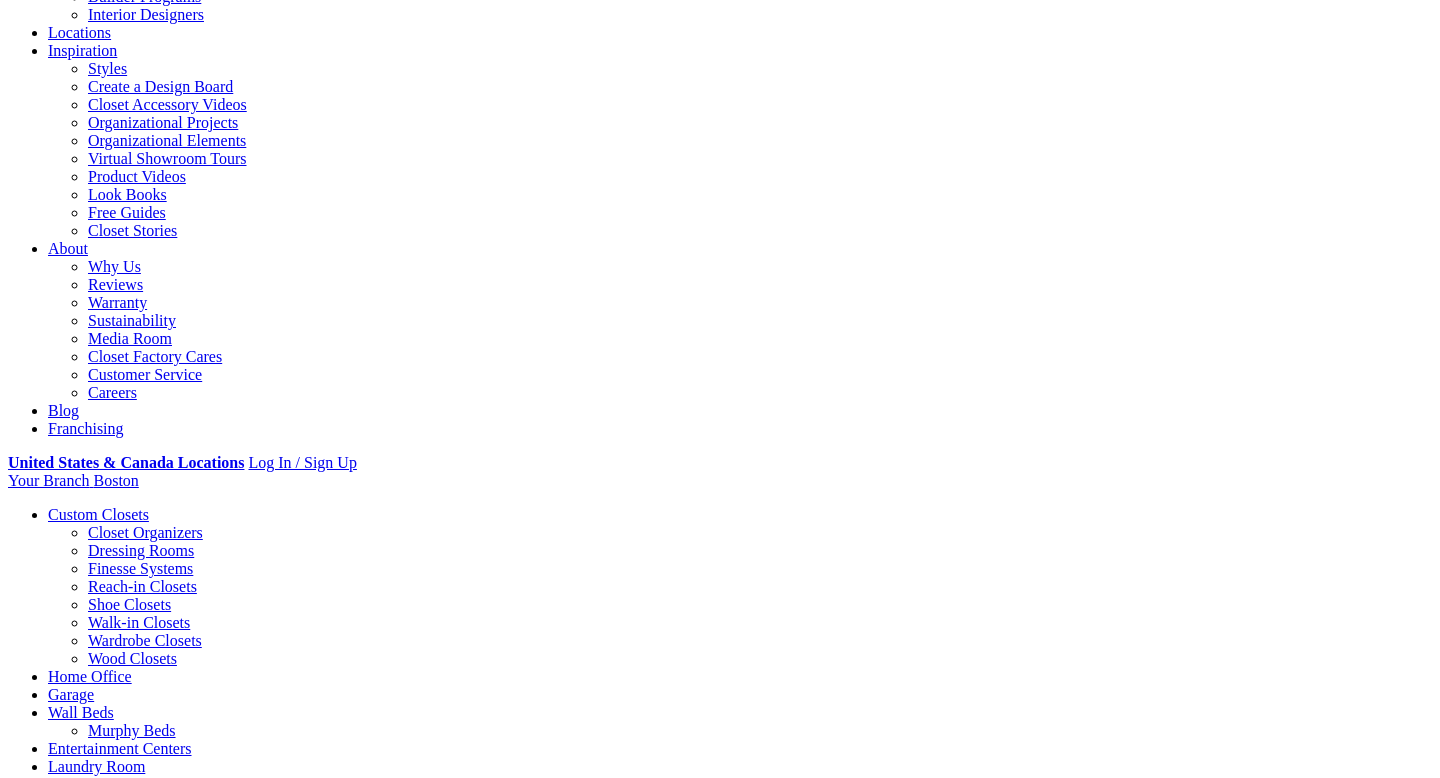 click on "Locations" at bounding box center [79, 32] 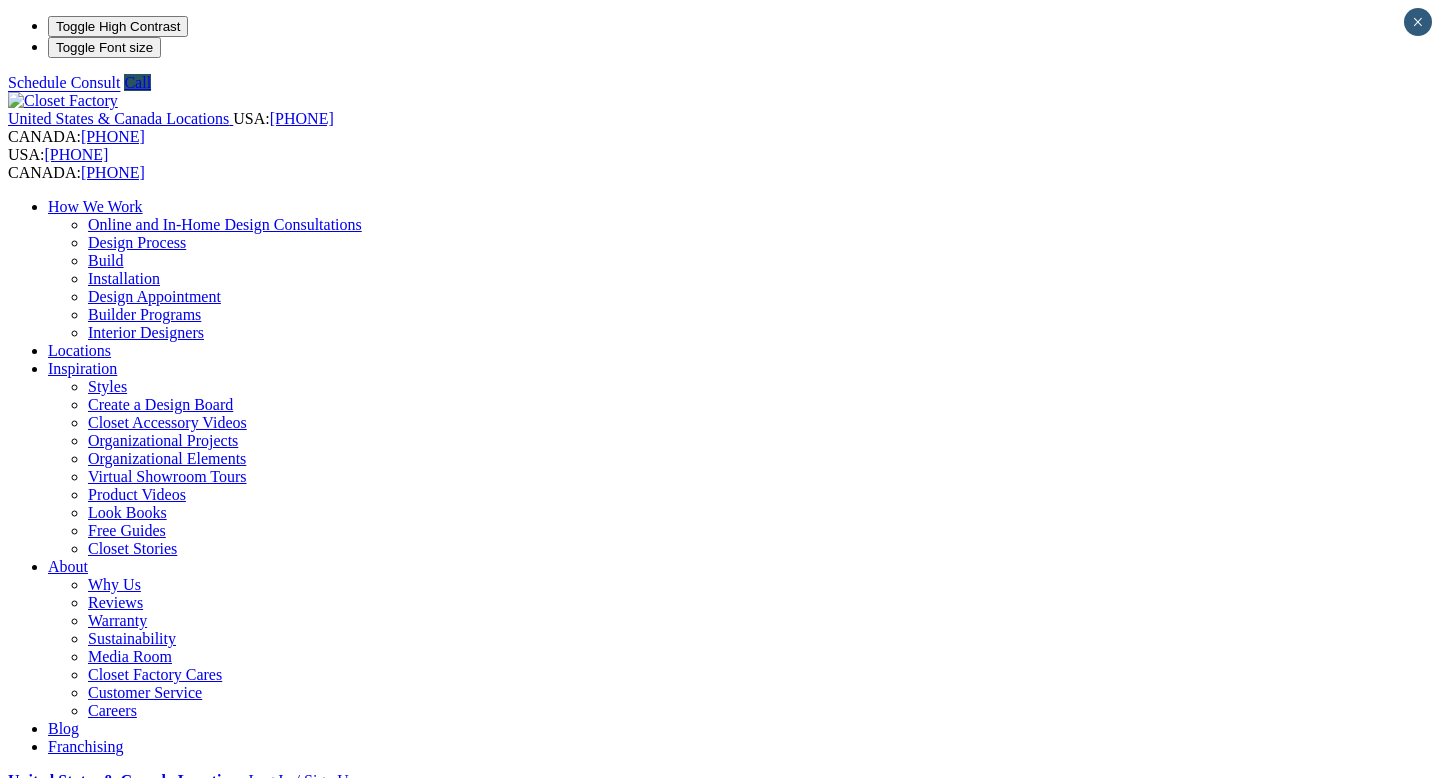 scroll, scrollTop: 0, scrollLeft: 0, axis: both 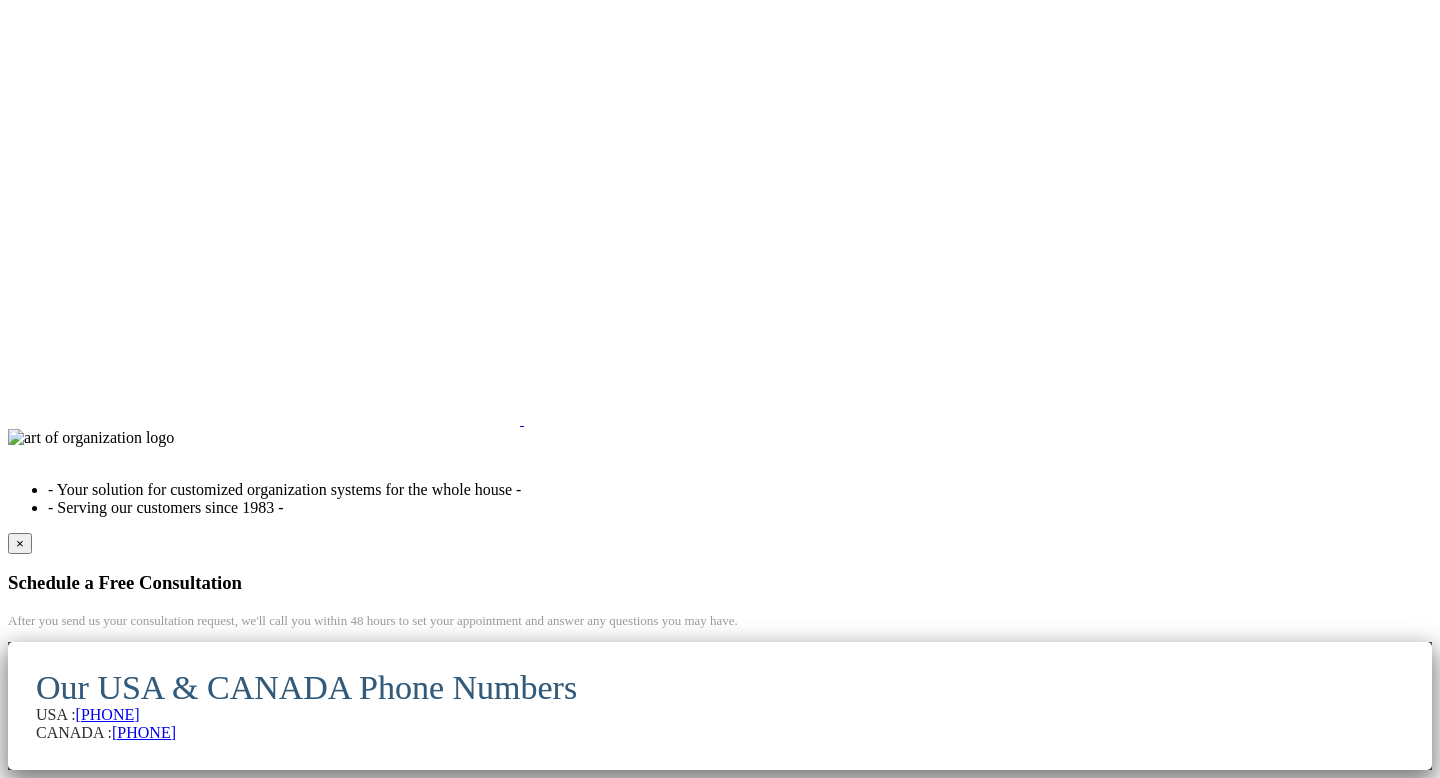 click on "What should I expect?" at bounding box center (80, -1420) 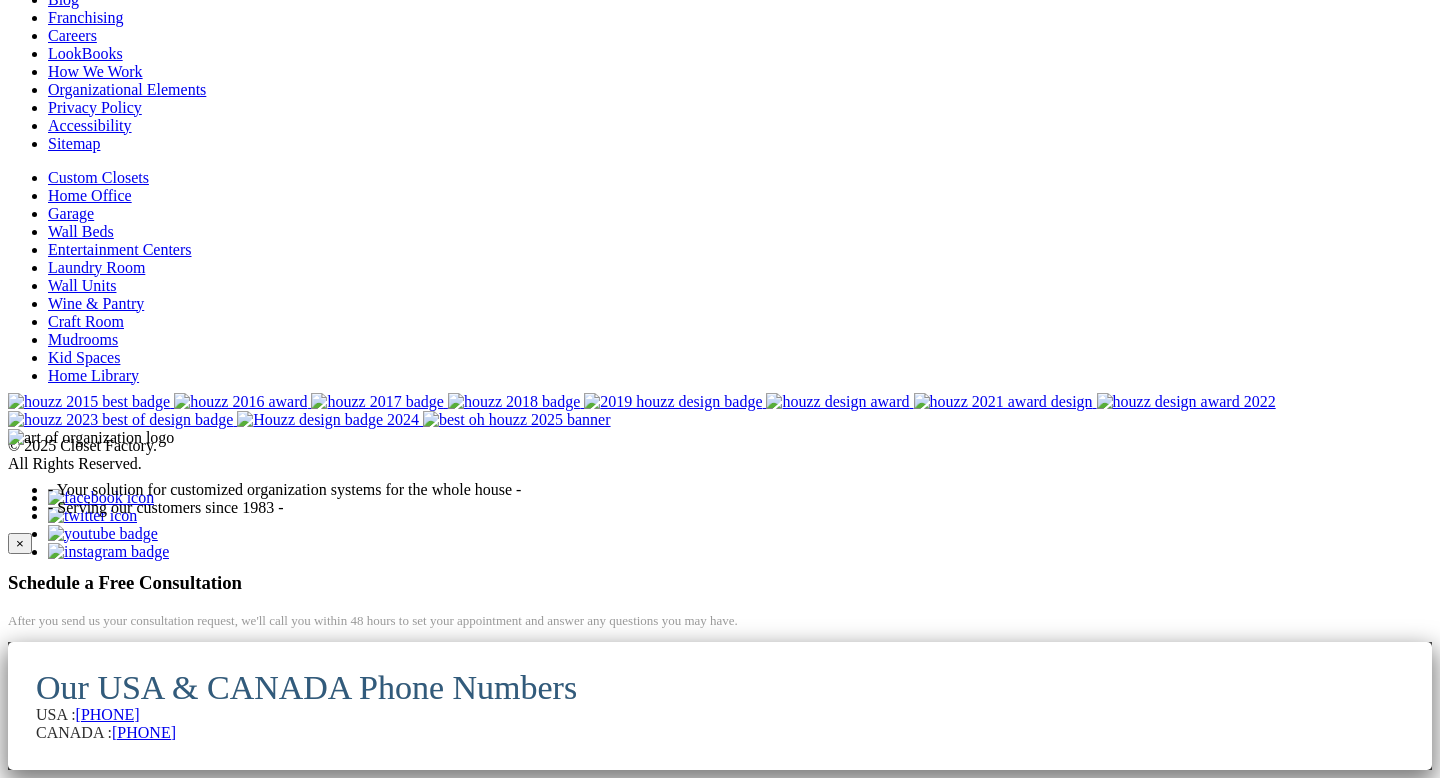click on "LookBooks" at bounding box center (85, 53) 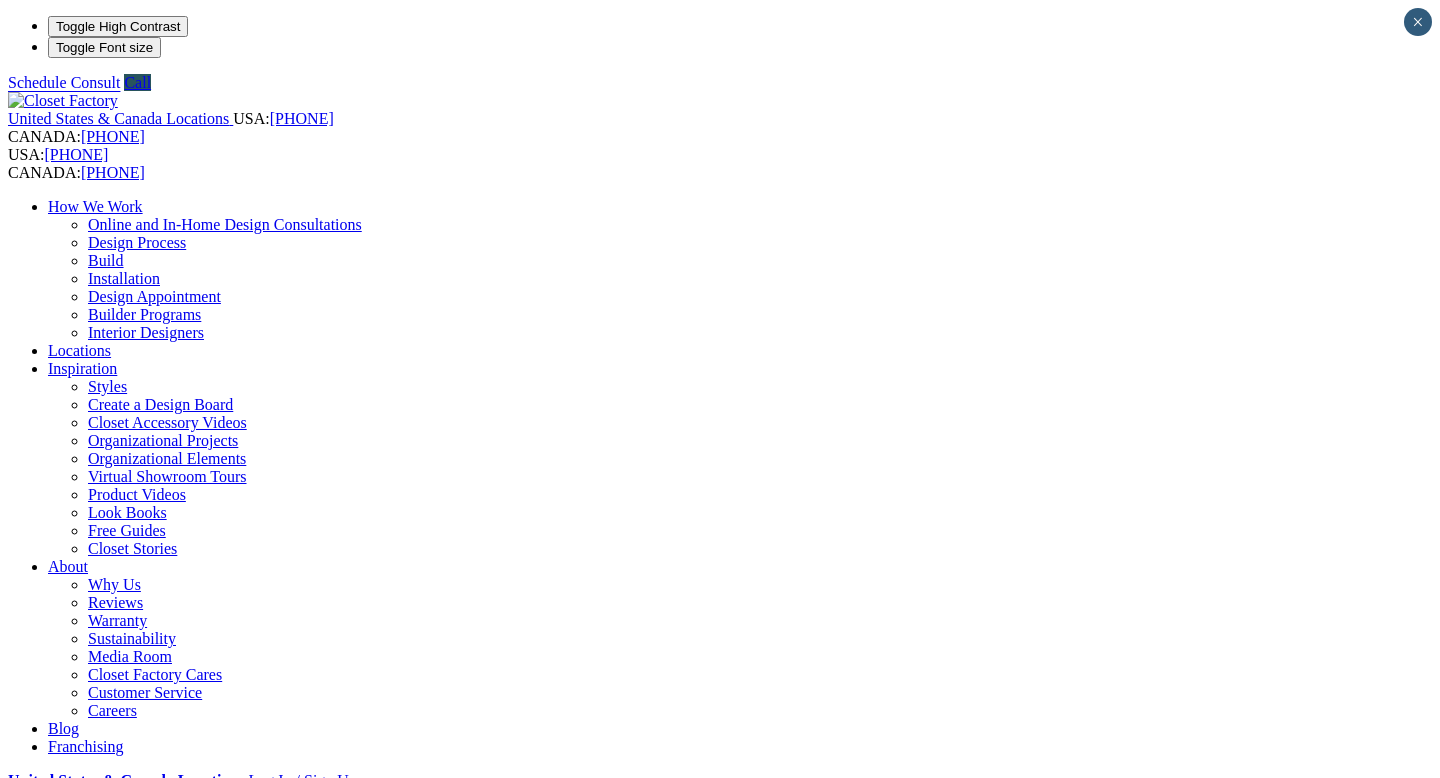 scroll, scrollTop: 0, scrollLeft: 0, axis: both 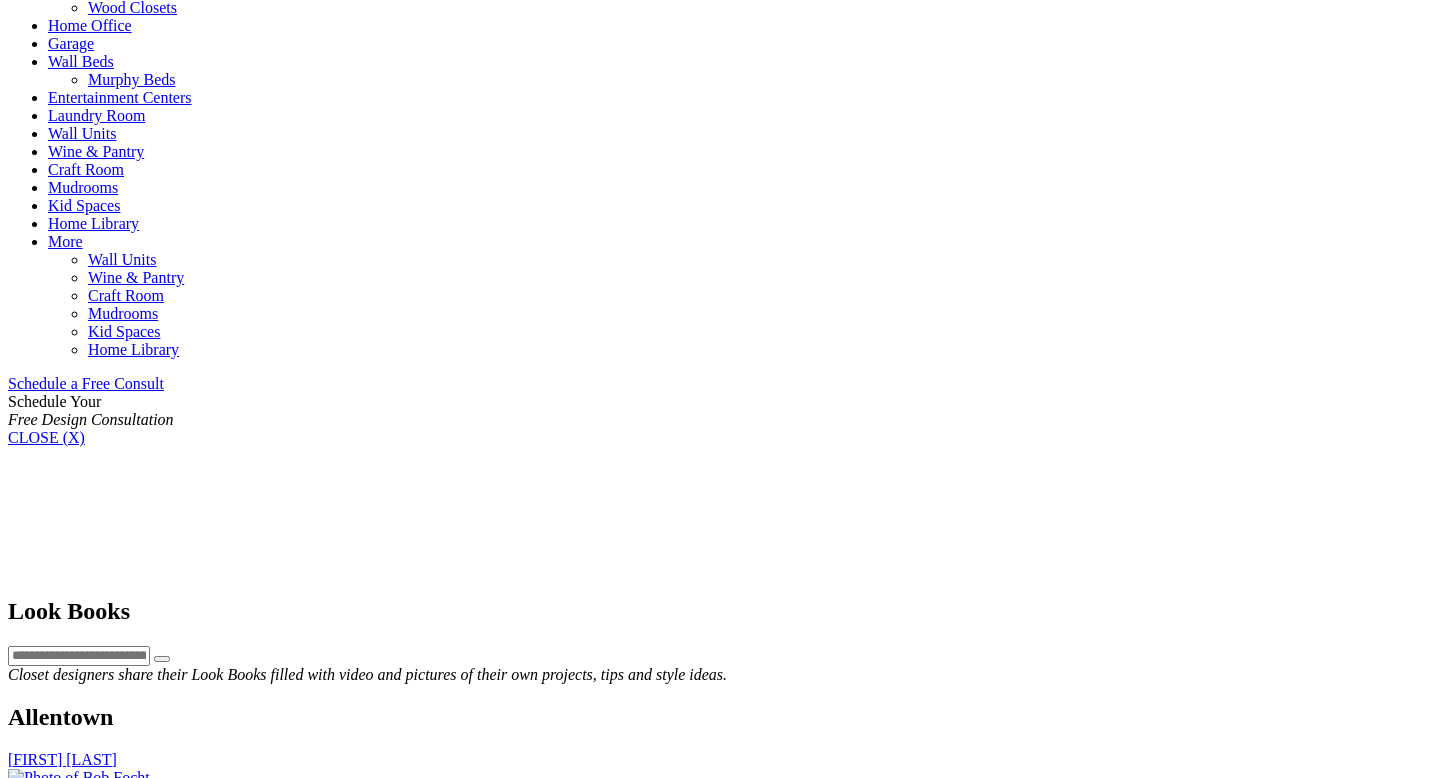 click on "Read More" at bounding box center (56, 915) 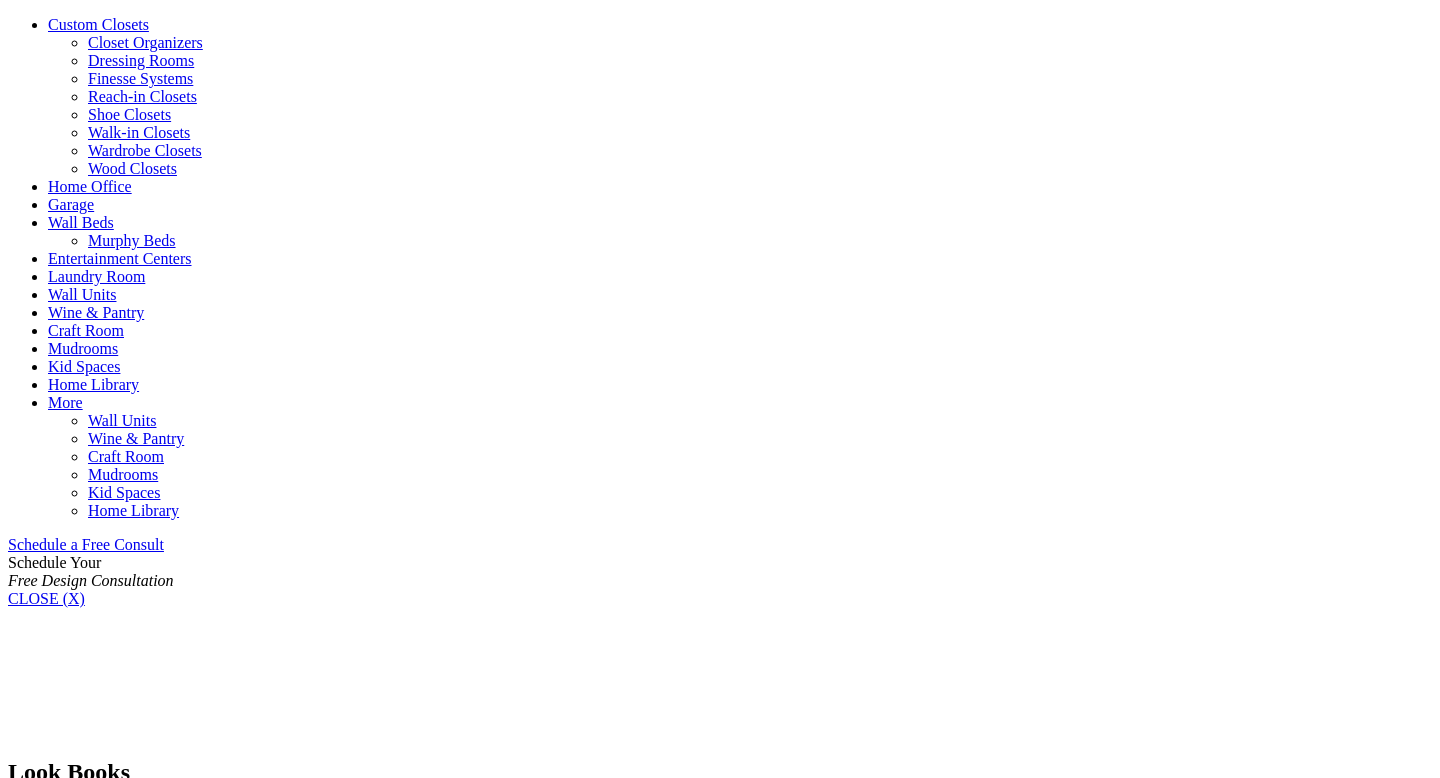 scroll, scrollTop: 810, scrollLeft: 0, axis: vertical 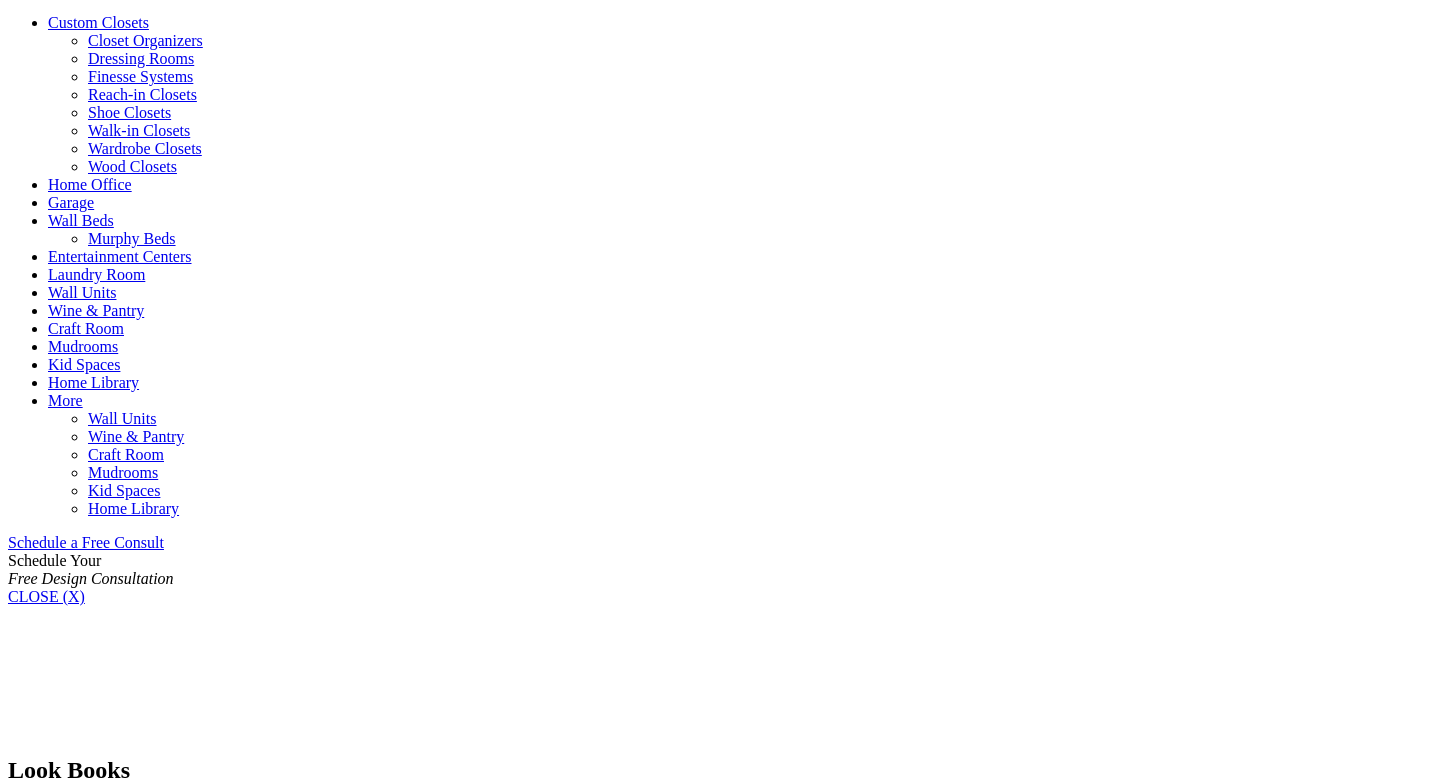 click on "Read More" at bounding box center [624, 1468] 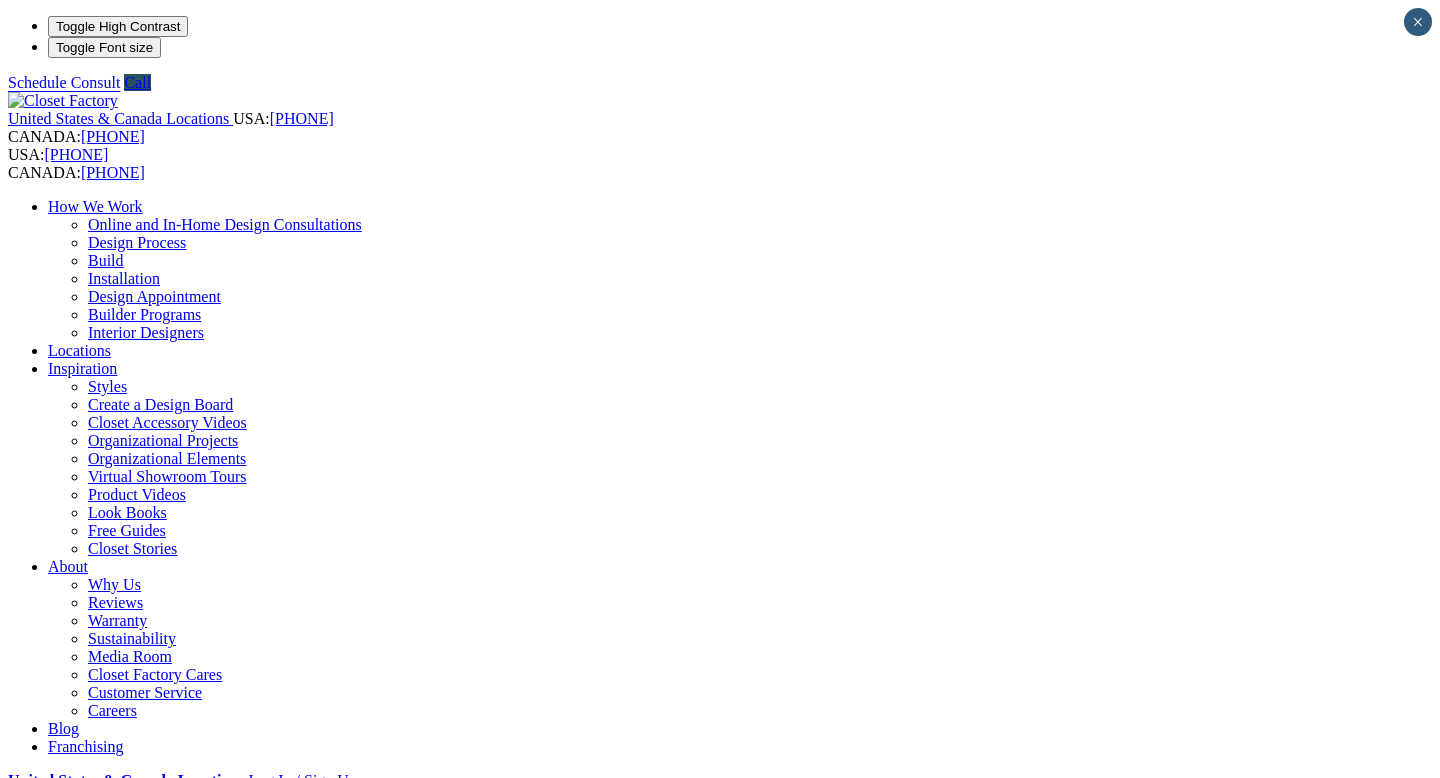 scroll, scrollTop: 0, scrollLeft: 0, axis: both 